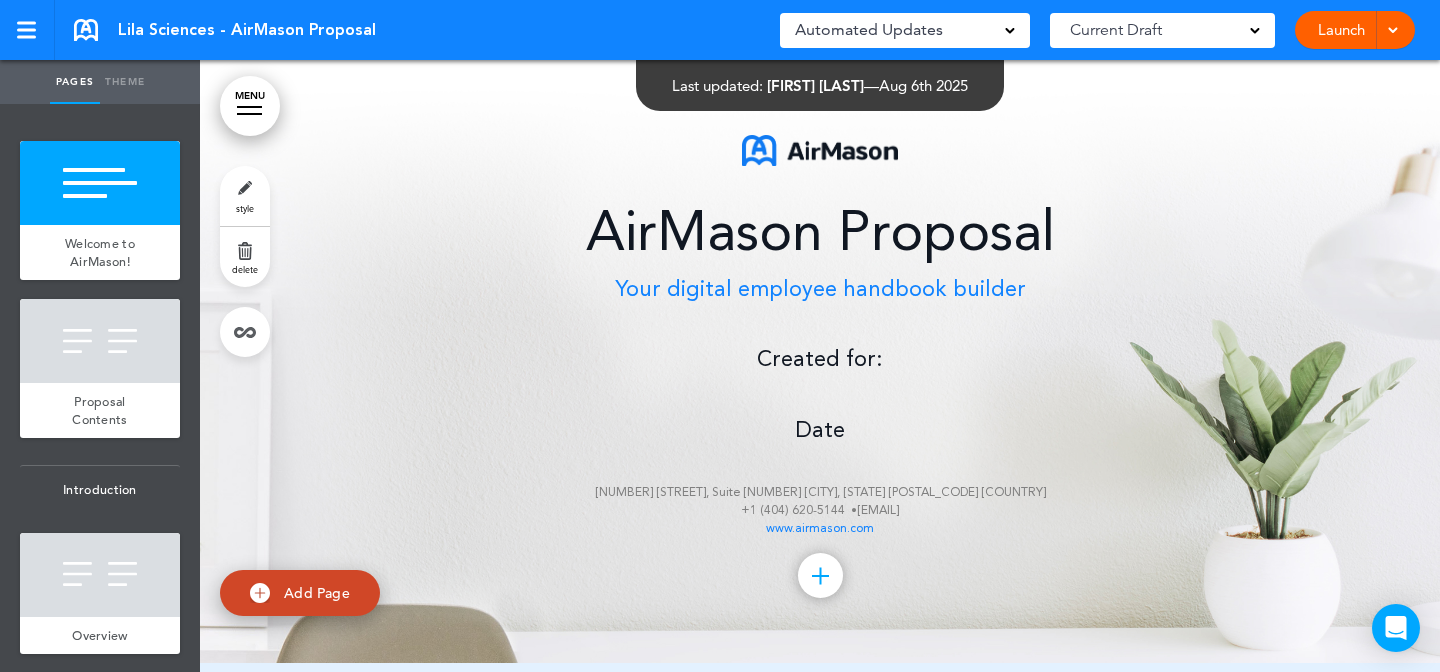 scroll, scrollTop: 0, scrollLeft: 0, axis: both 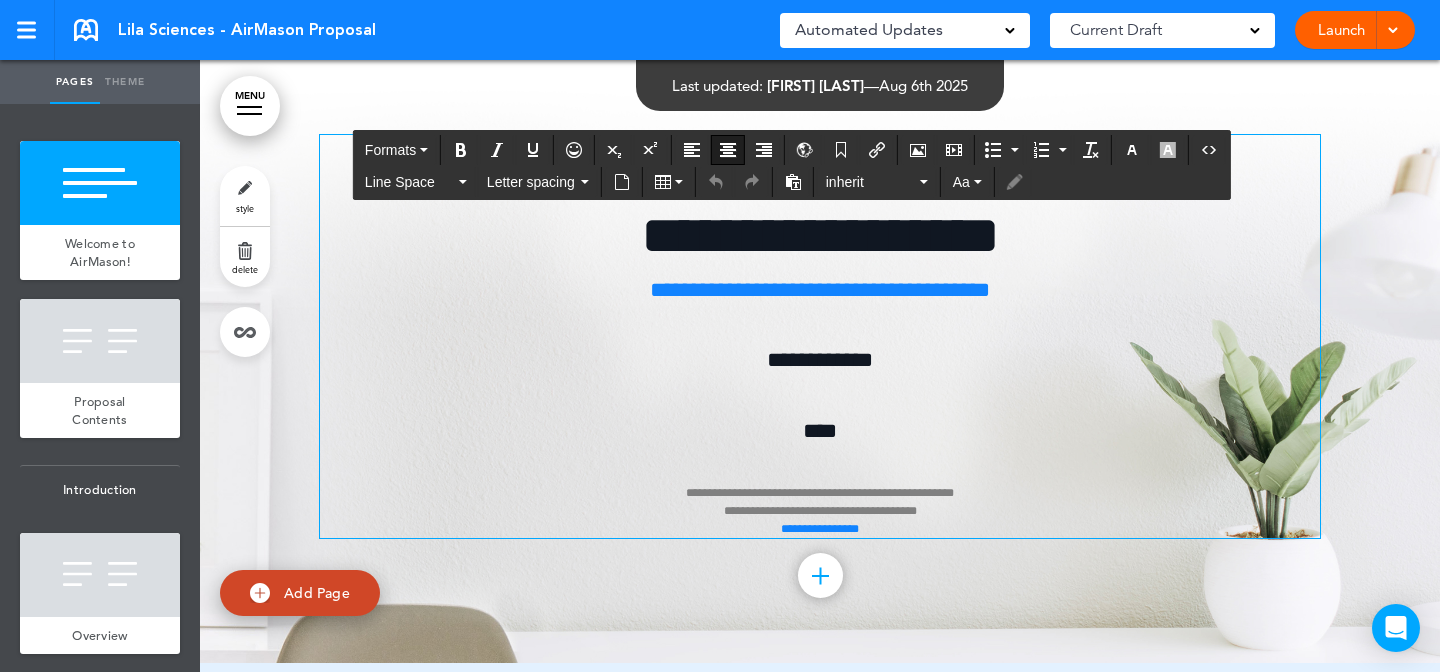 click on "****" at bounding box center [820, 431] 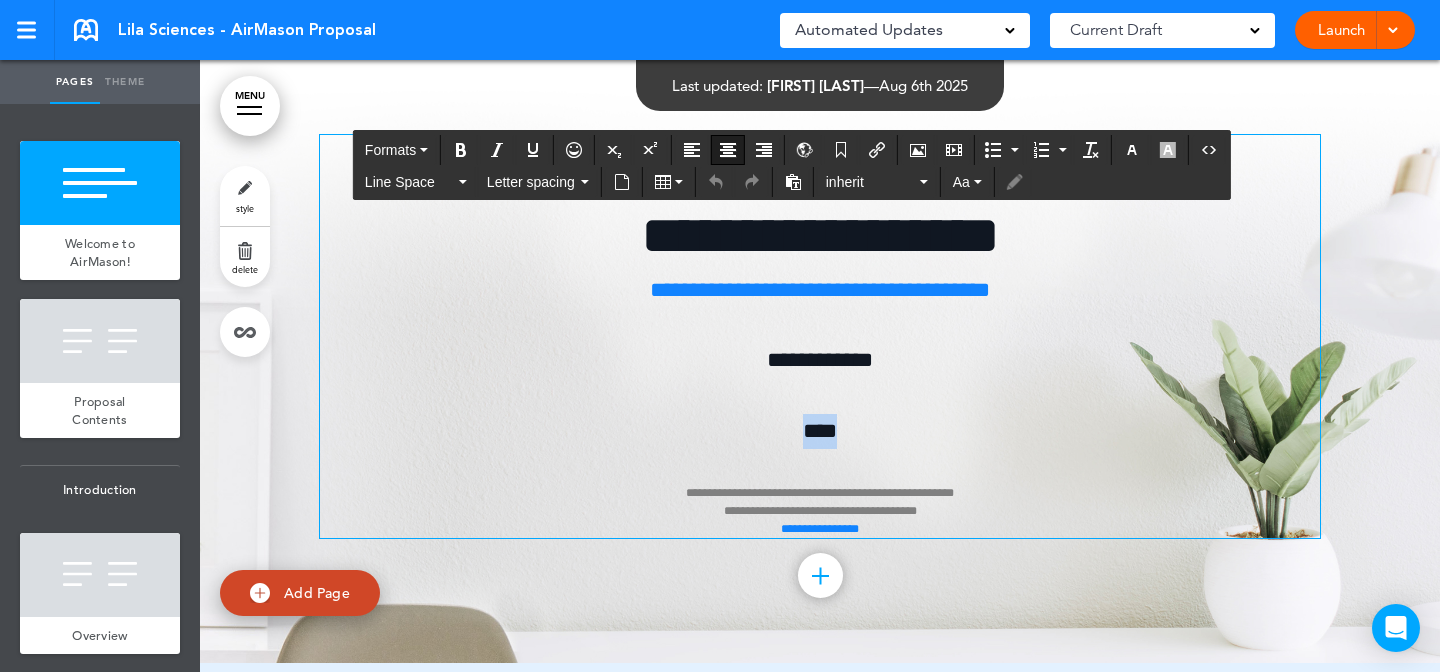 click on "****" at bounding box center [820, 431] 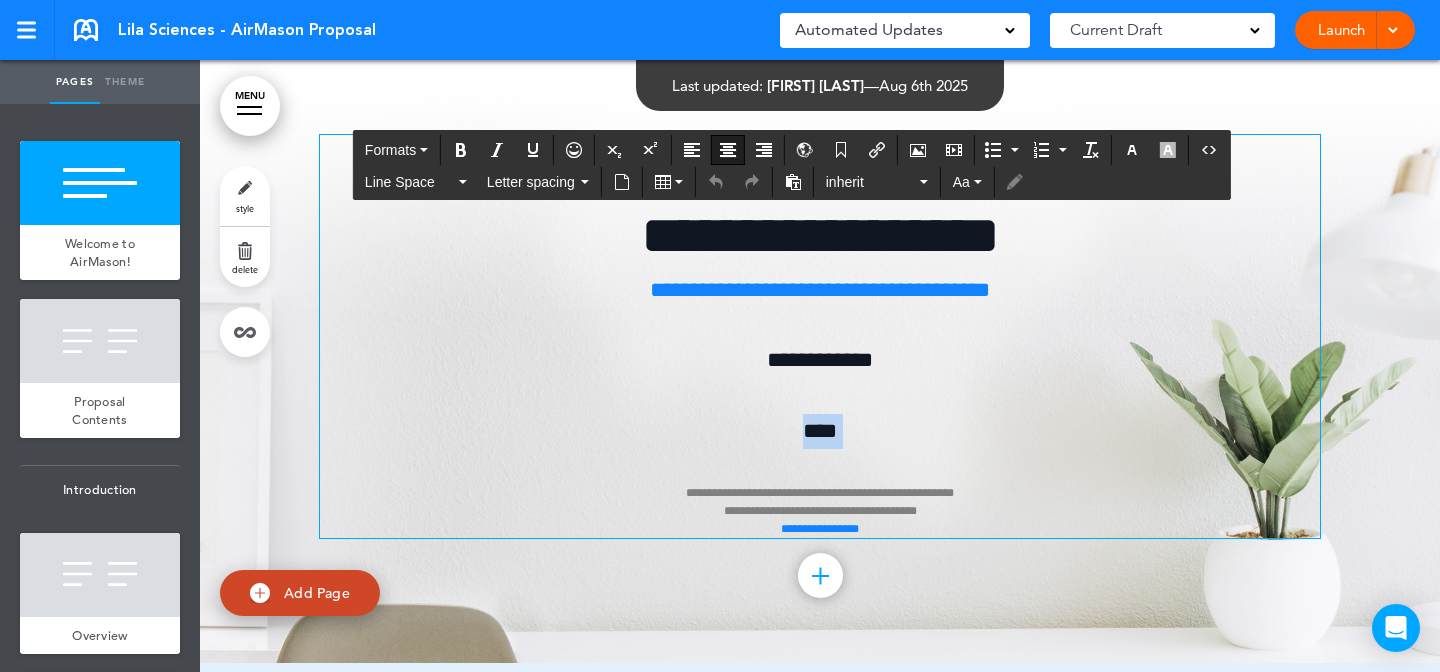 click on "****" at bounding box center (820, 431) 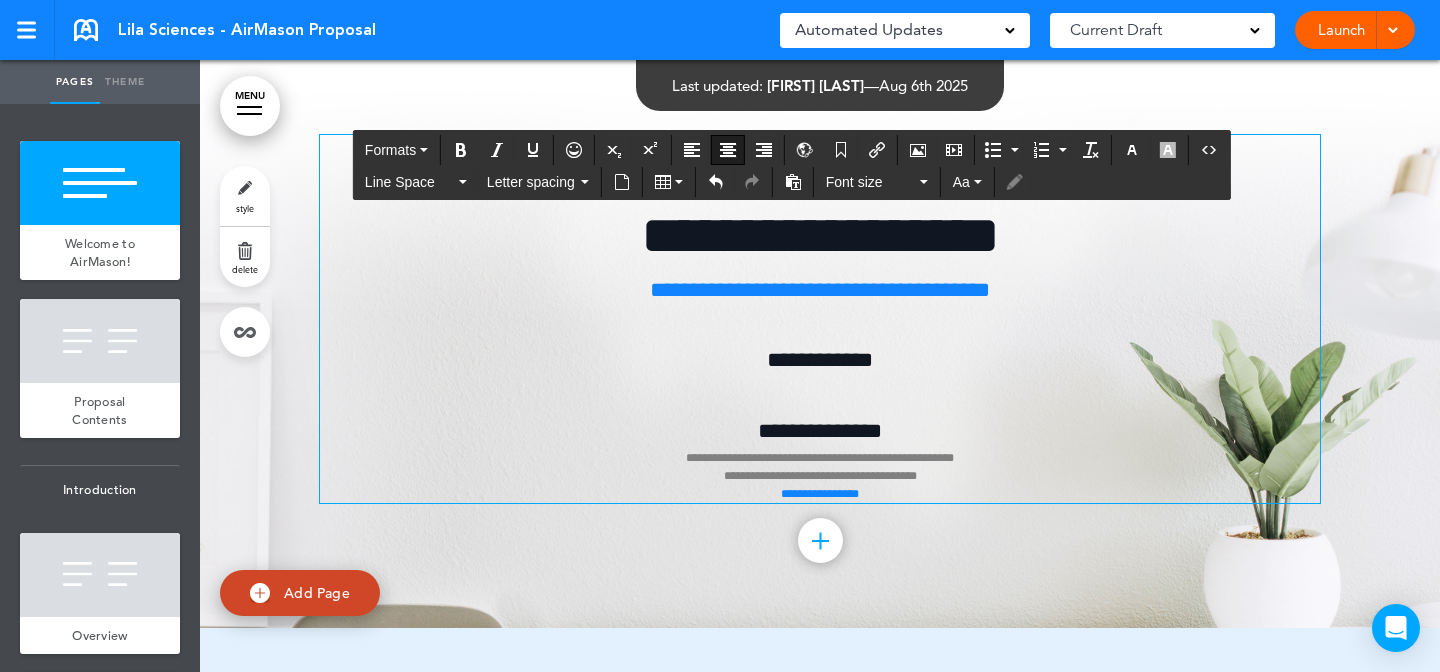click on "**********" at bounding box center (820, 423) 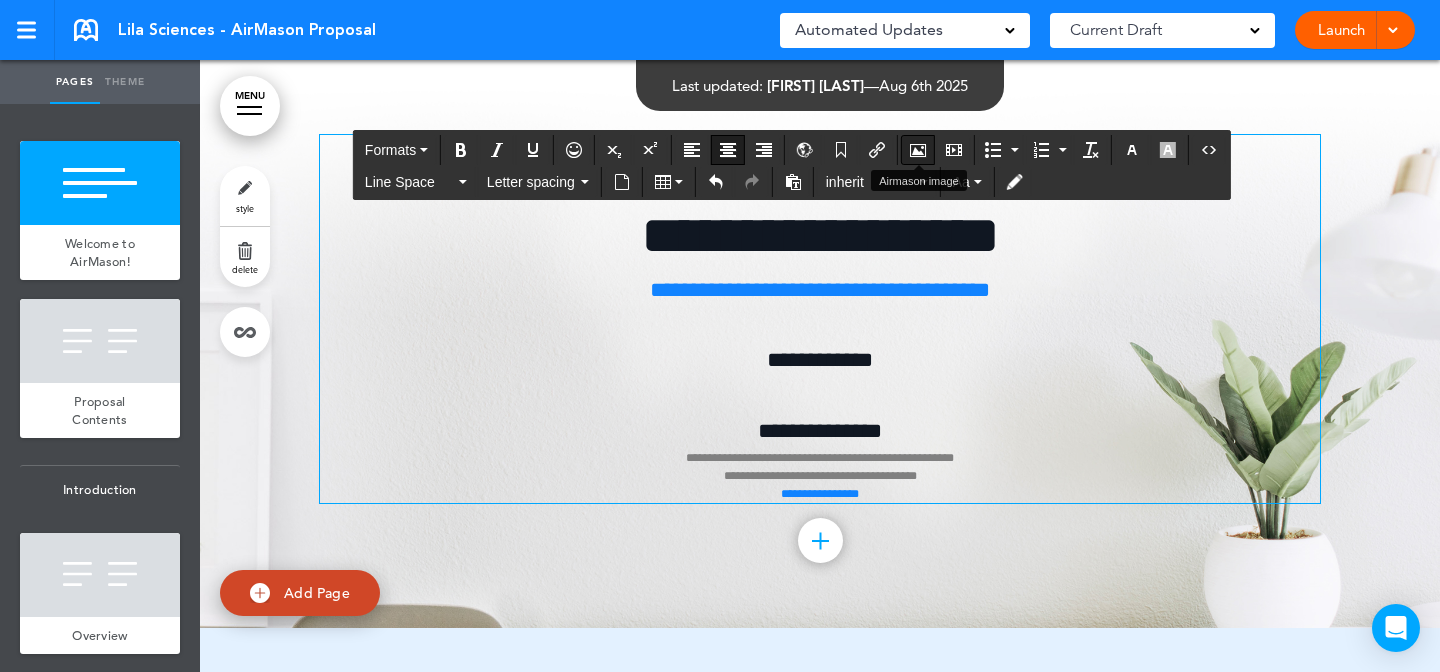 click at bounding box center (918, 150) 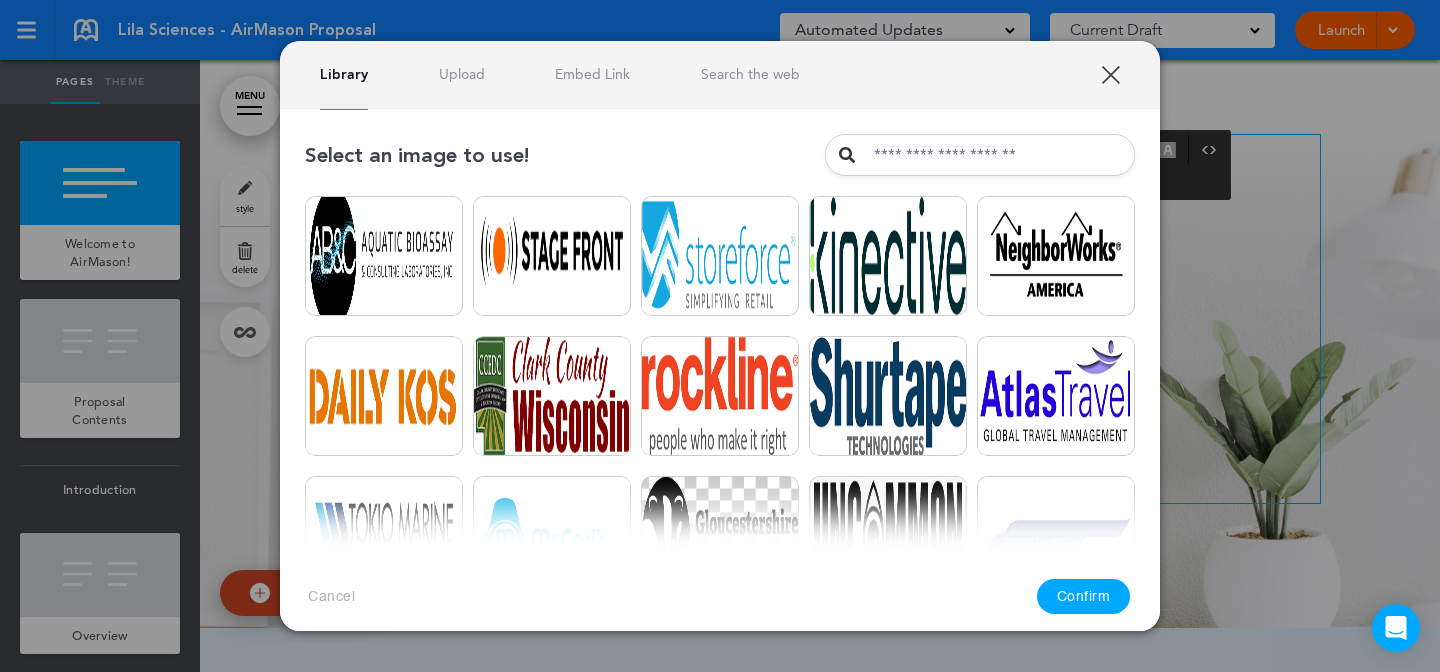 click on "Upload" at bounding box center [462, 74] 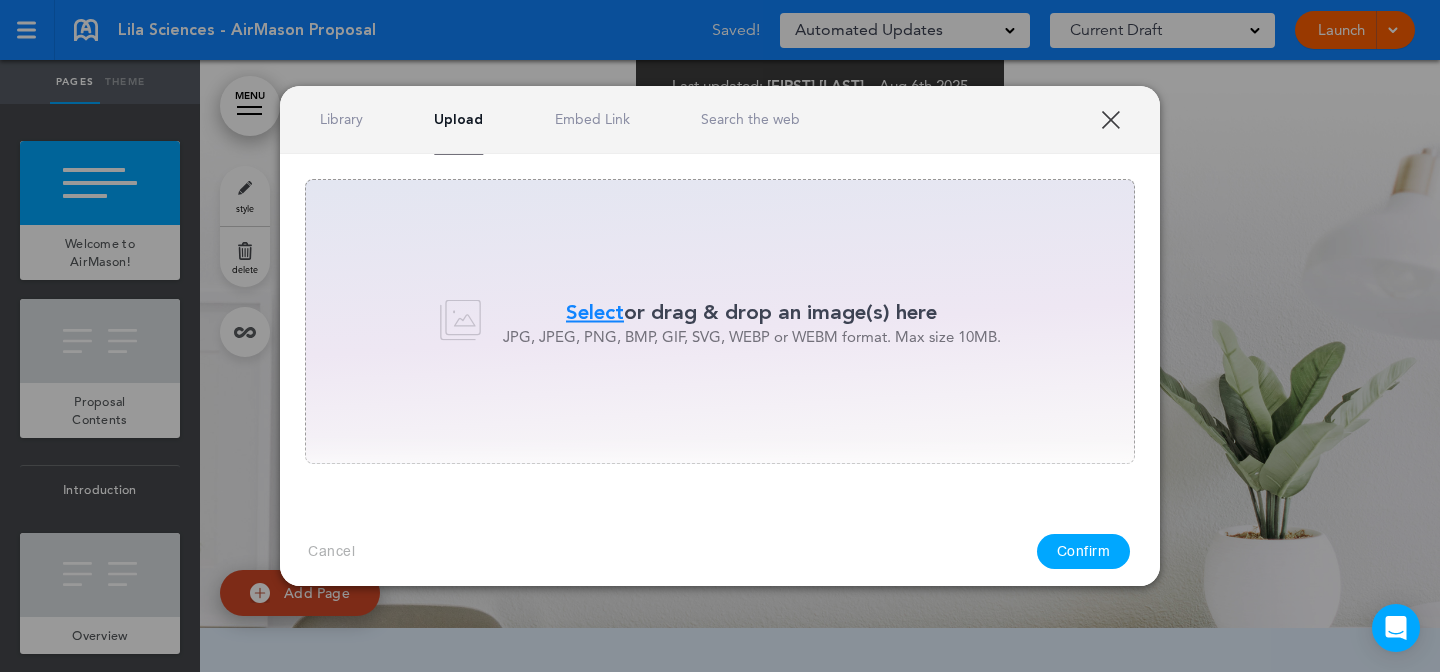 click on "Select  or drag & drop an image(s) here" at bounding box center [752, 311] 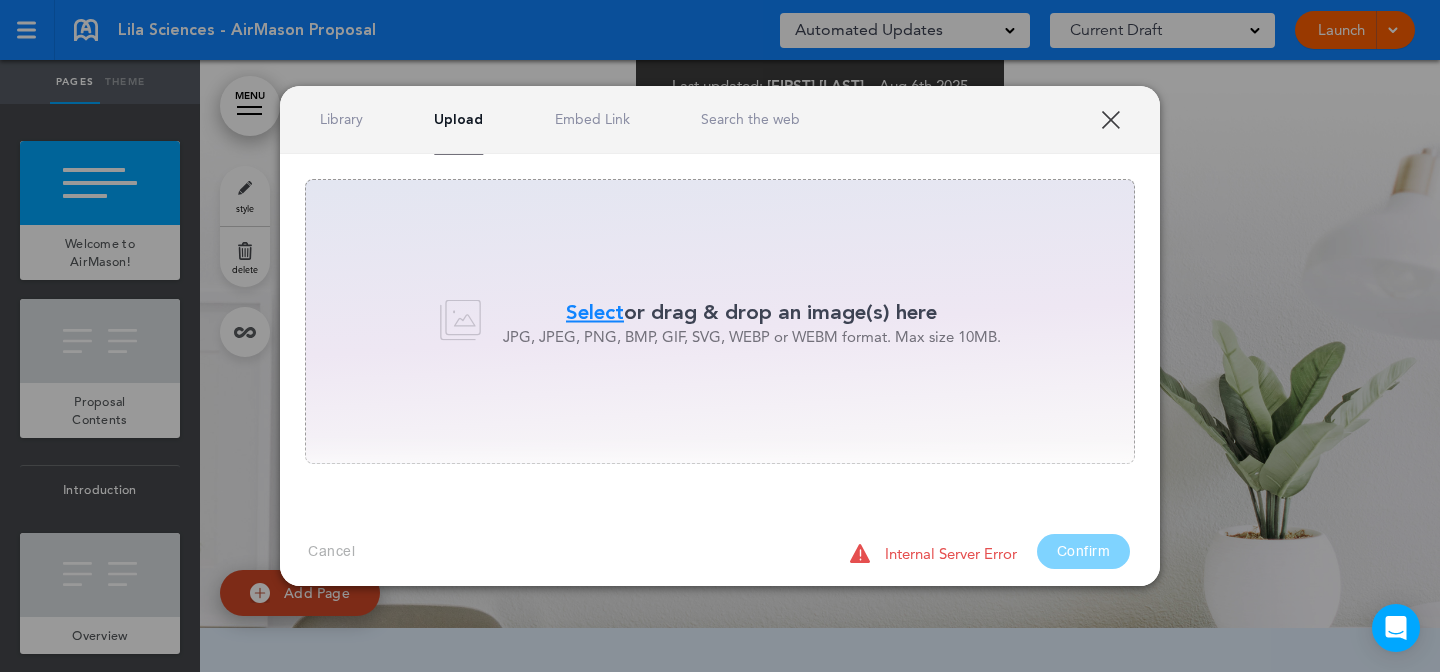 click on "XXX" at bounding box center [1110, 119] 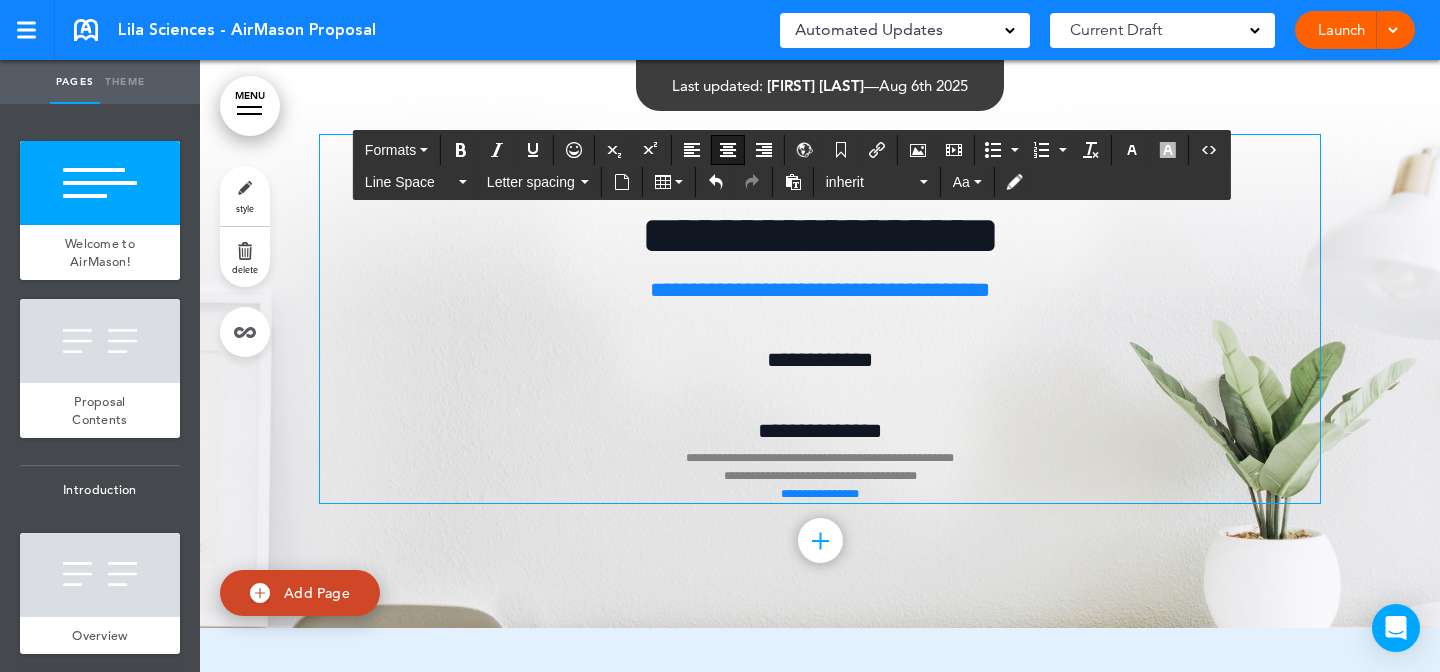 click on "**********" at bounding box center [820, 423] 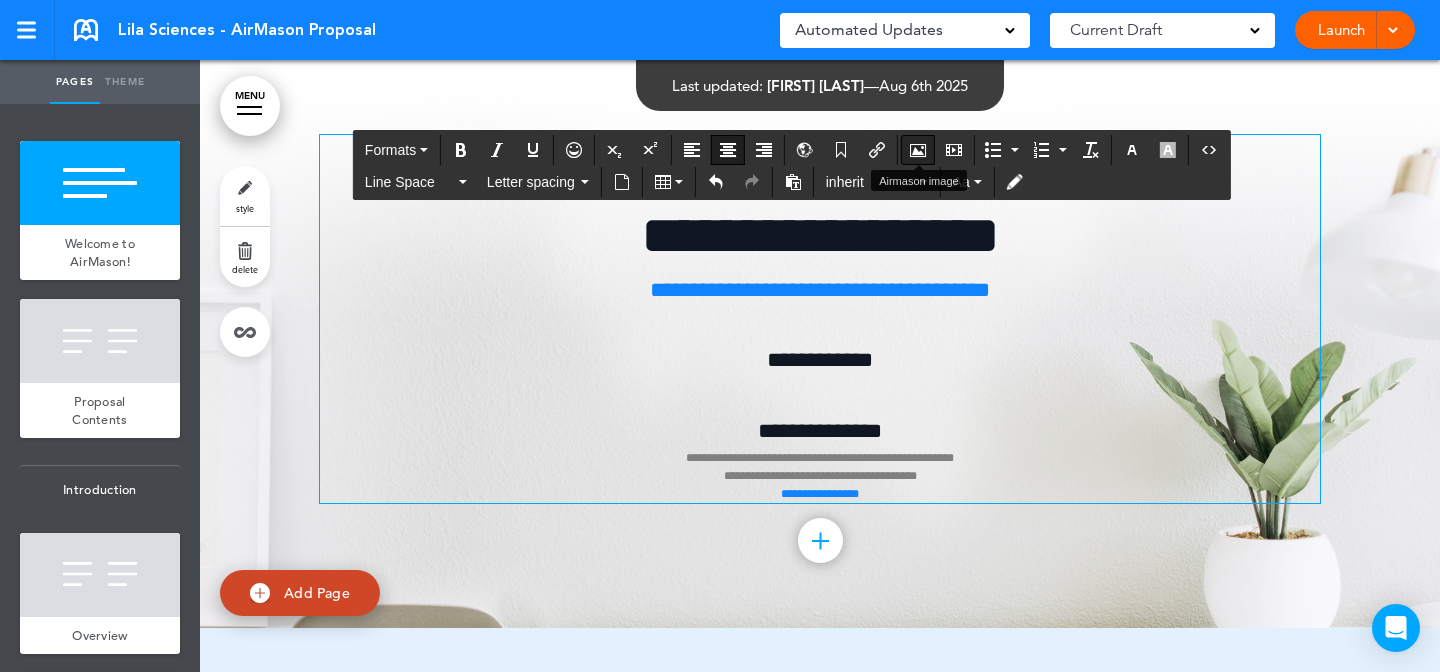 click at bounding box center (918, 150) 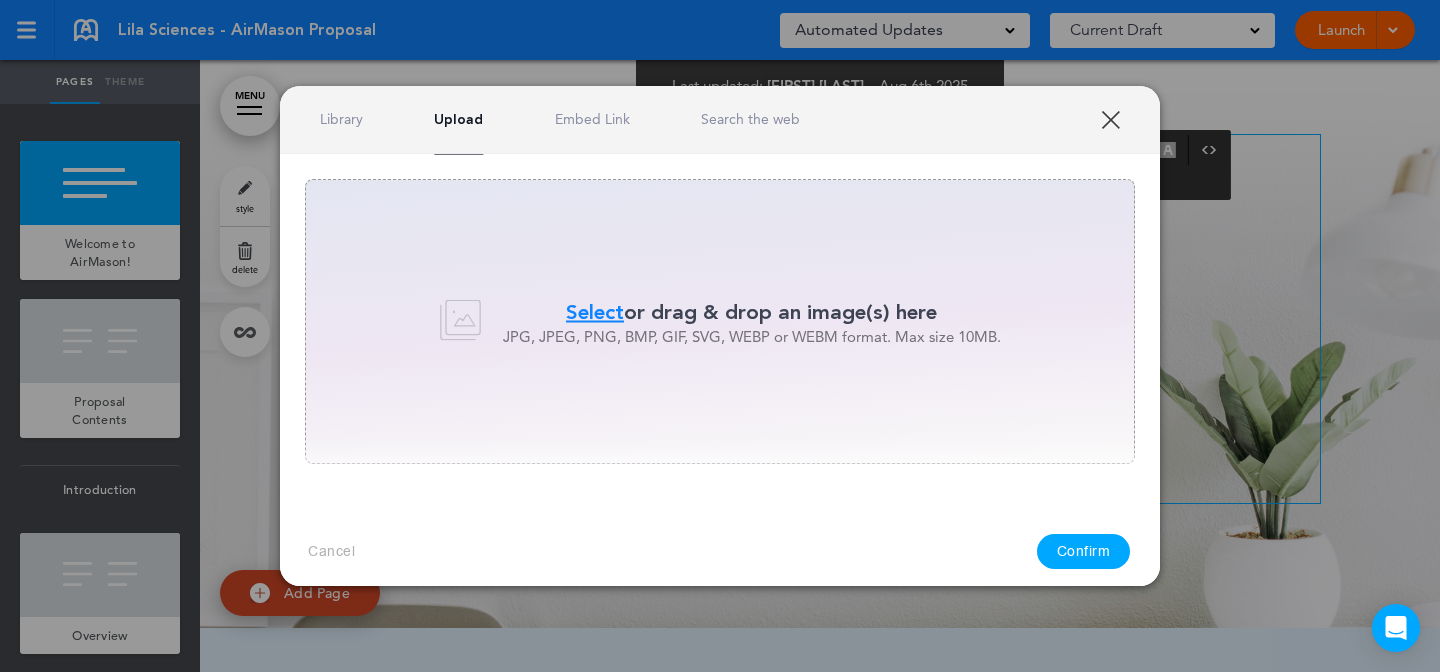 click on "Select" at bounding box center (595, 311) 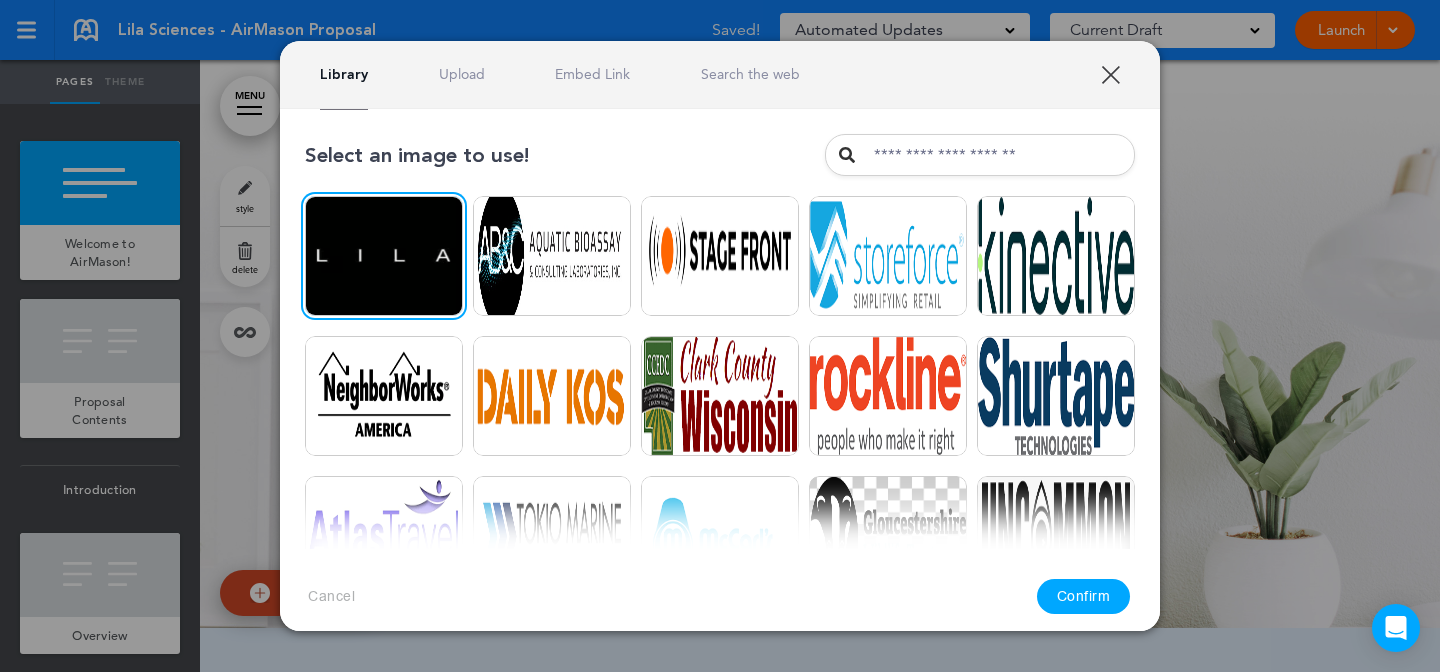 click on "Confirm" at bounding box center (1084, 596) 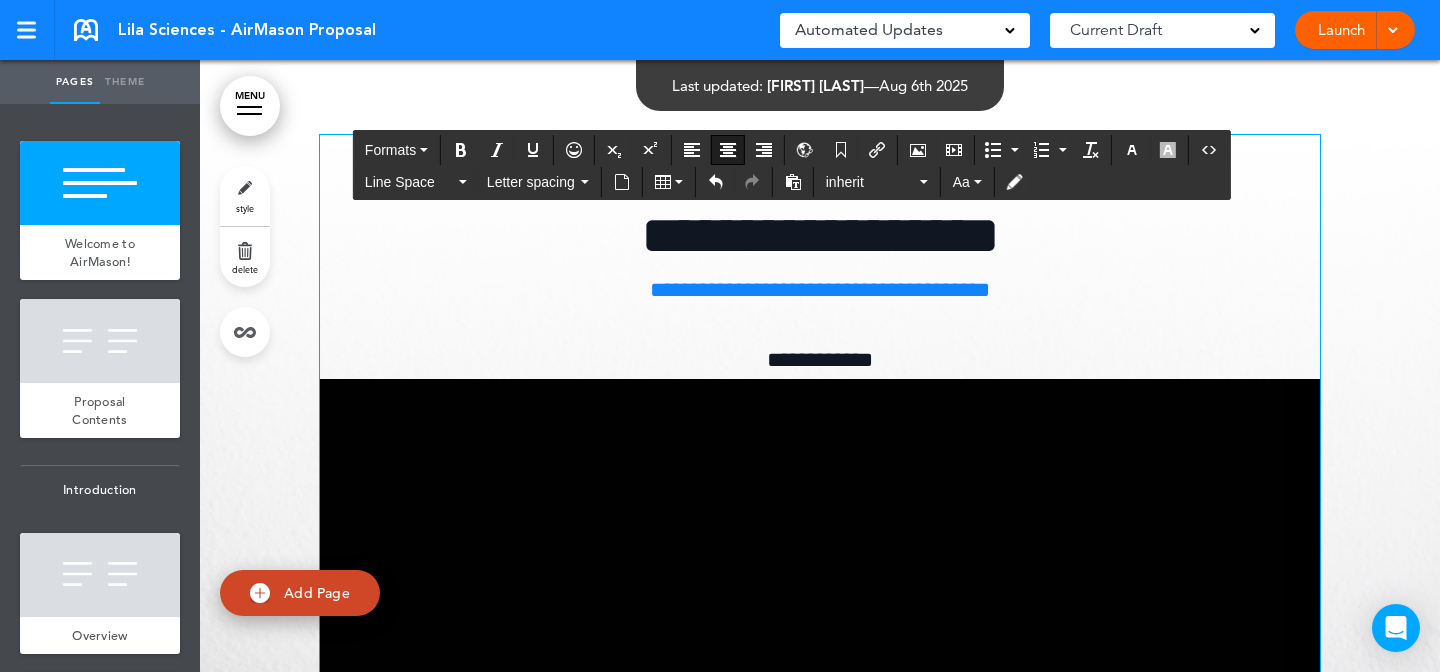 click at bounding box center (820, 866) 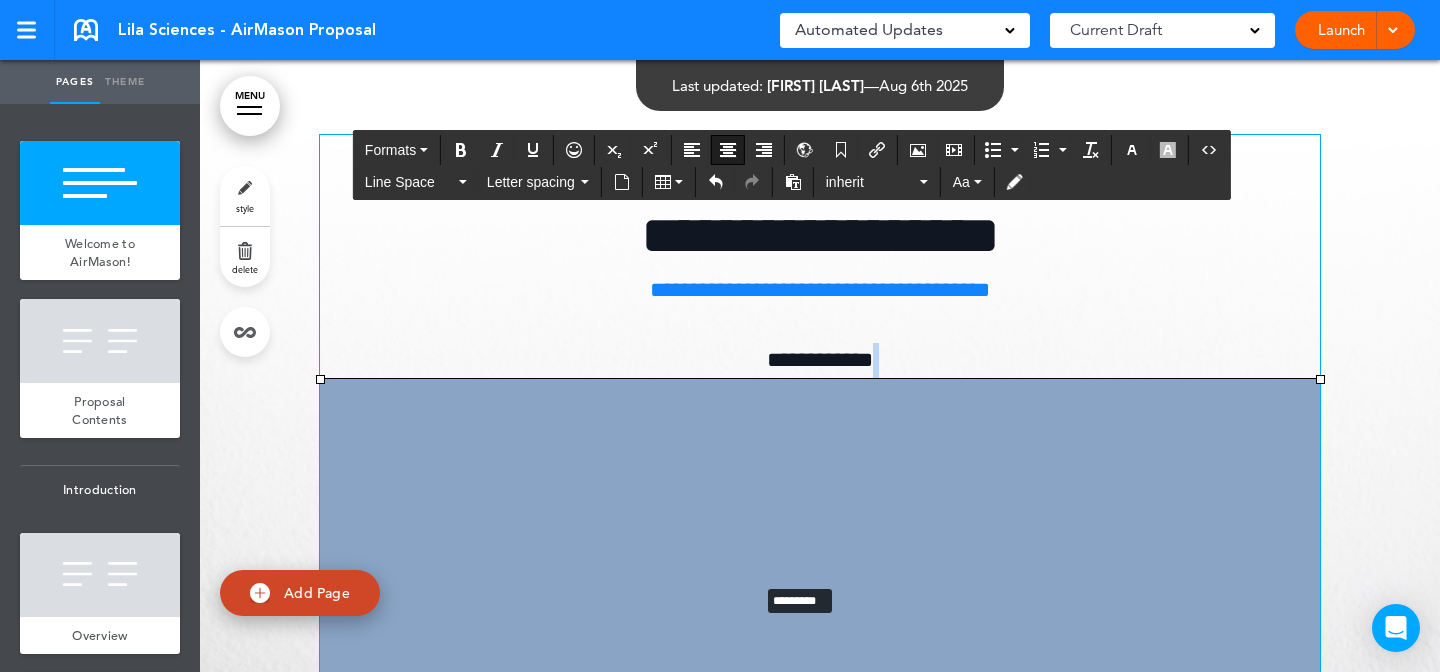 drag, startPoint x: 1313, startPoint y: 381, endPoint x: 751, endPoint y: 586, distance: 598.22156 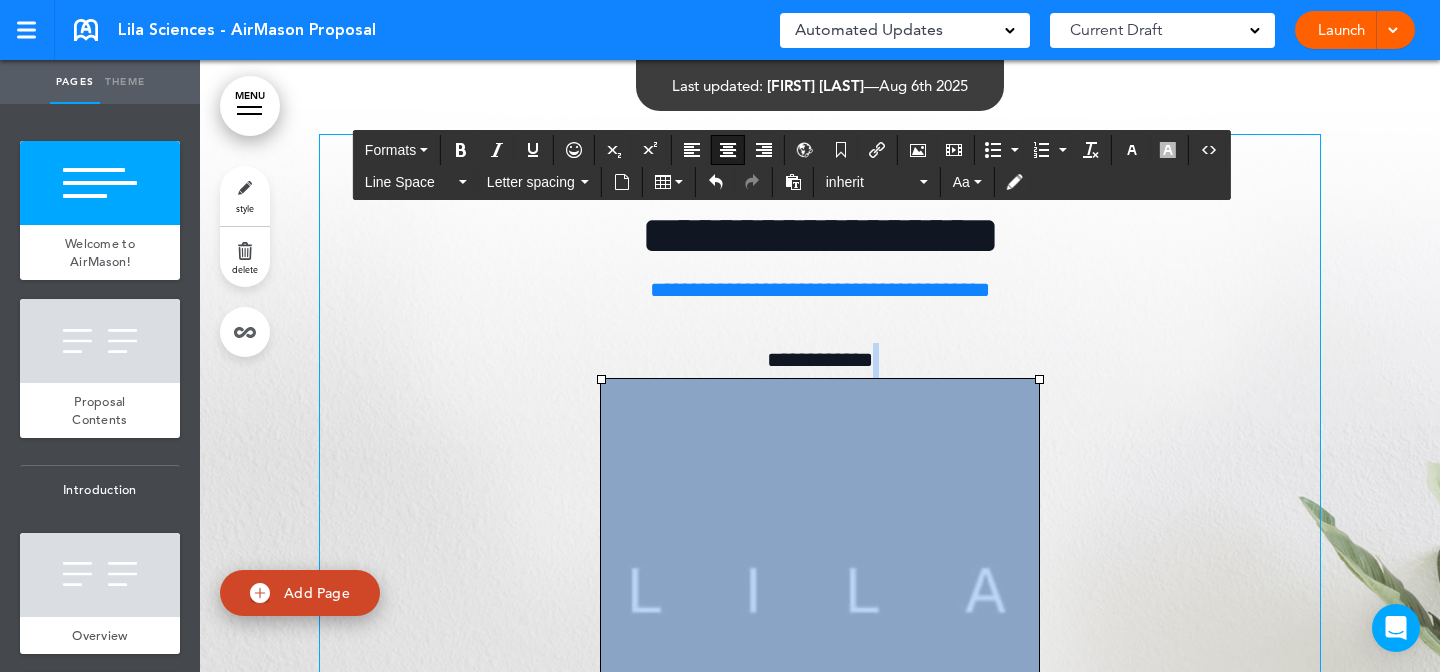 click at bounding box center [820, 592] 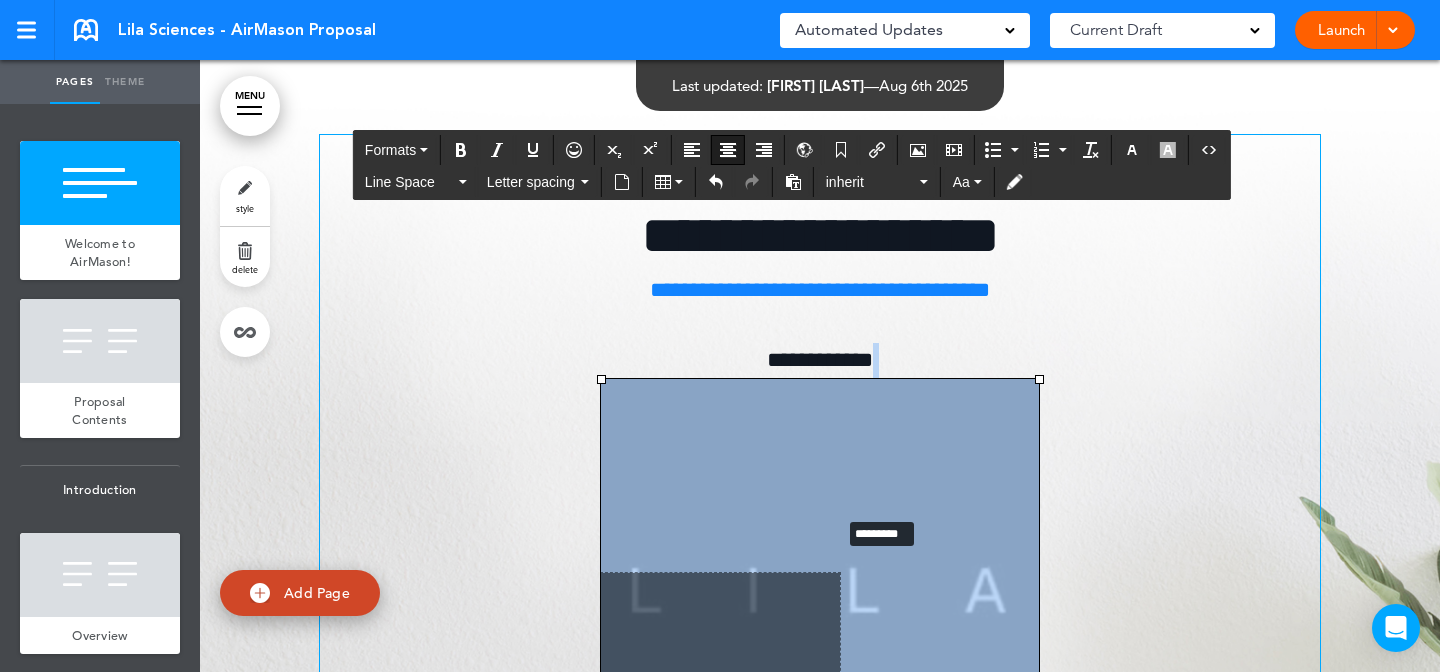 drag, startPoint x: 1032, startPoint y: 376, endPoint x: 800, endPoint y: 528, distance: 277.35898 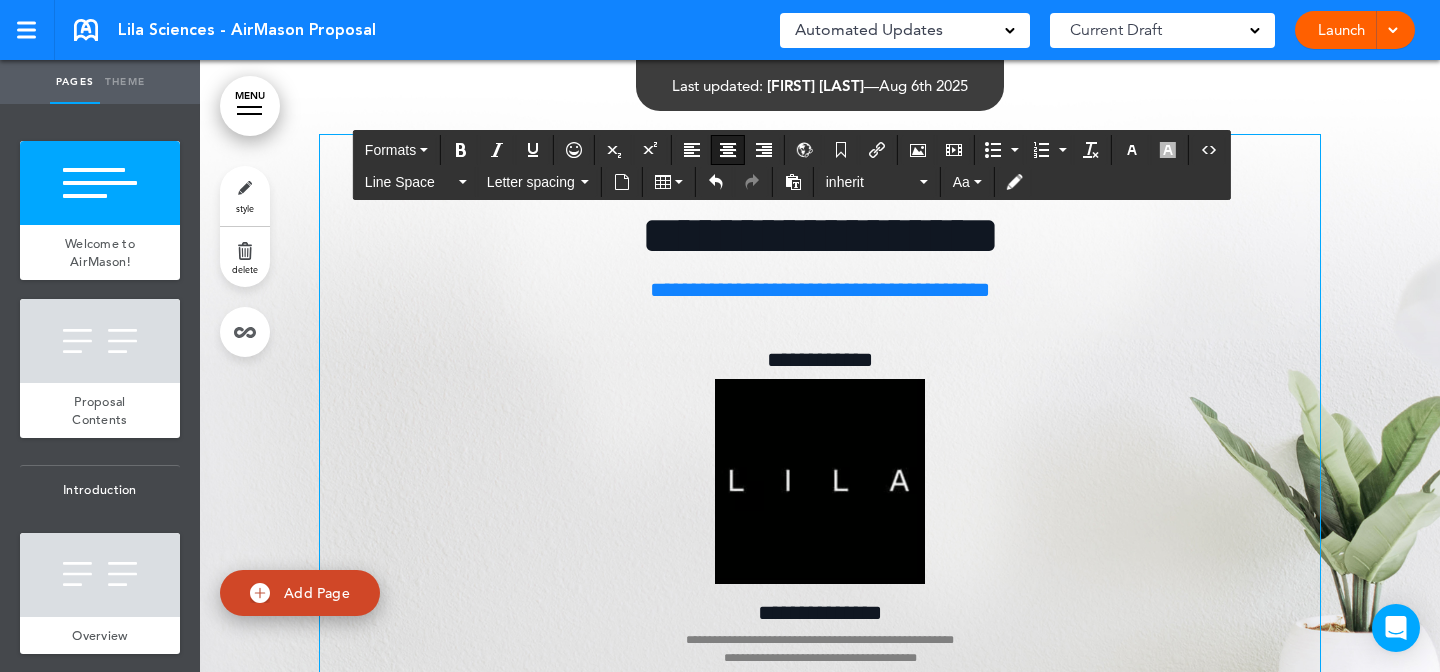 click on "**********" at bounding box center (820, 514) 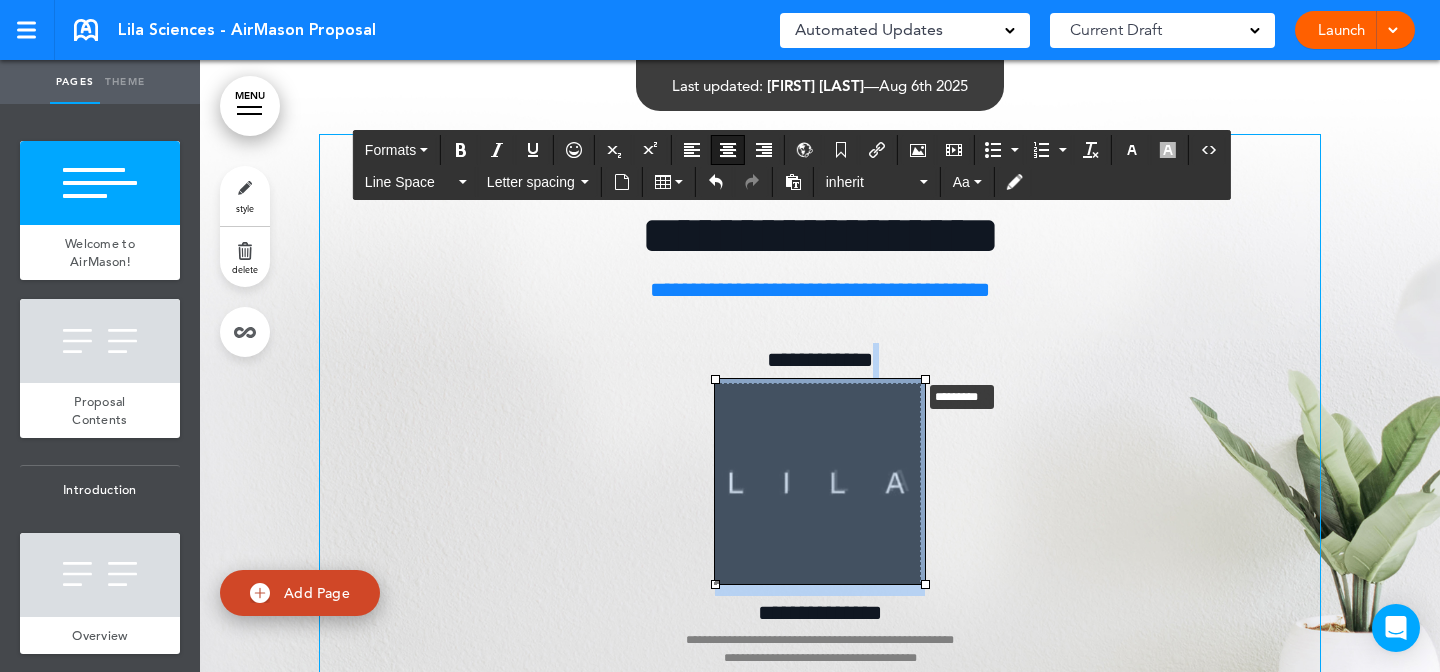 drag, startPoint x: 914, startPoint y: 380, endPoint x: 883, endPoint y: 395, distance: 34.43835 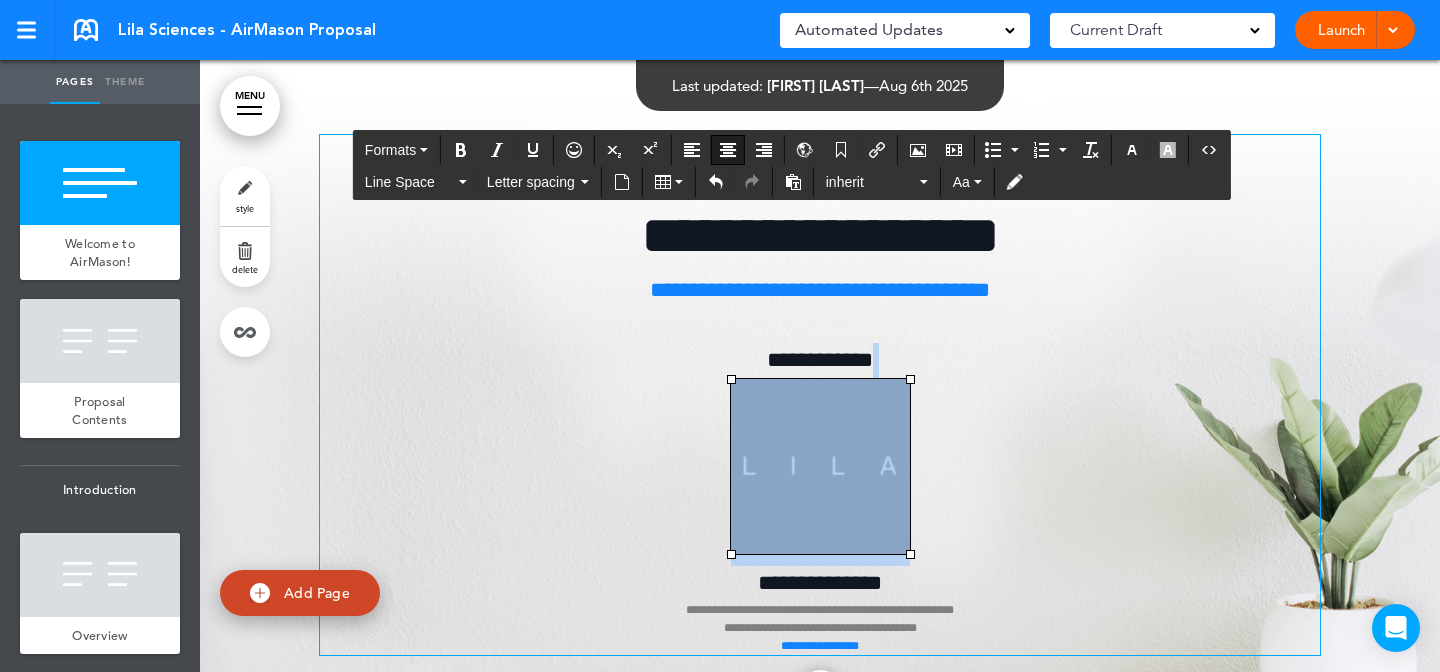 click on "**********" at bounding box center (820, 499) 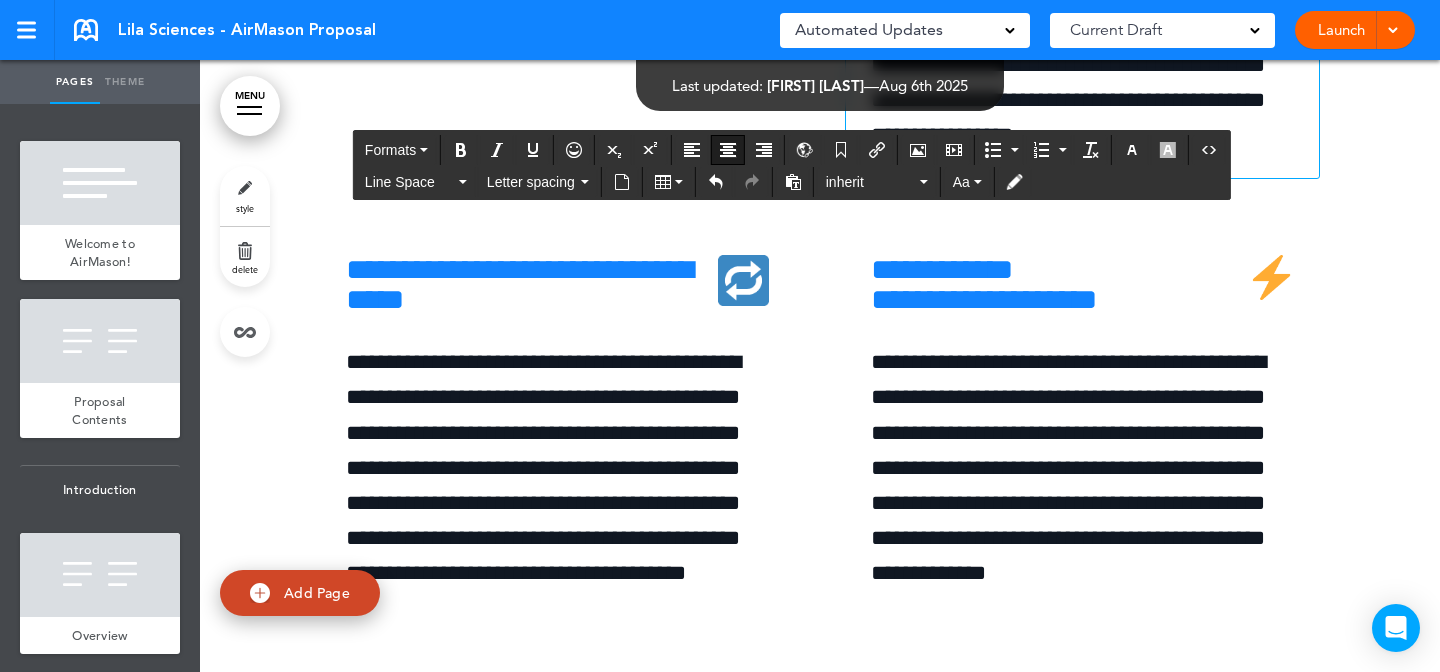 scroll, scrollTop: 6882, scrollLeft: 0, axis: vertical 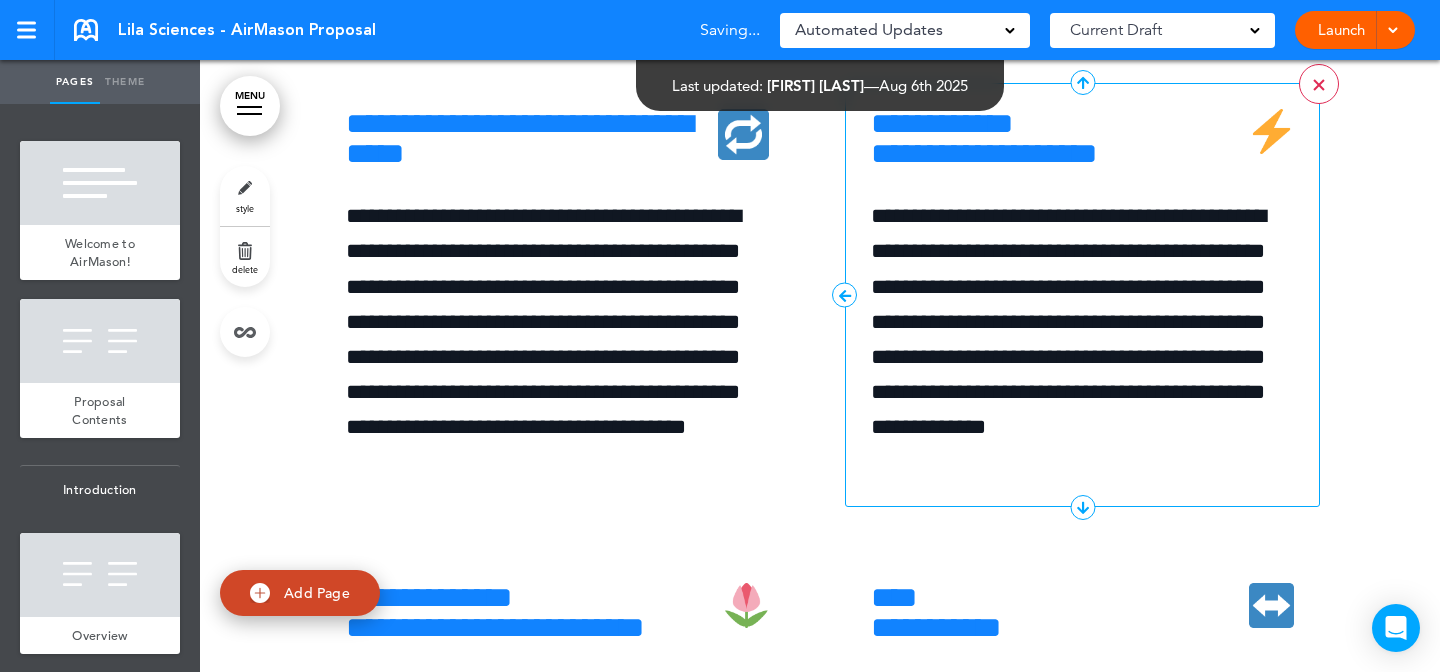 click on ">" at bounding box center [1319, 84] 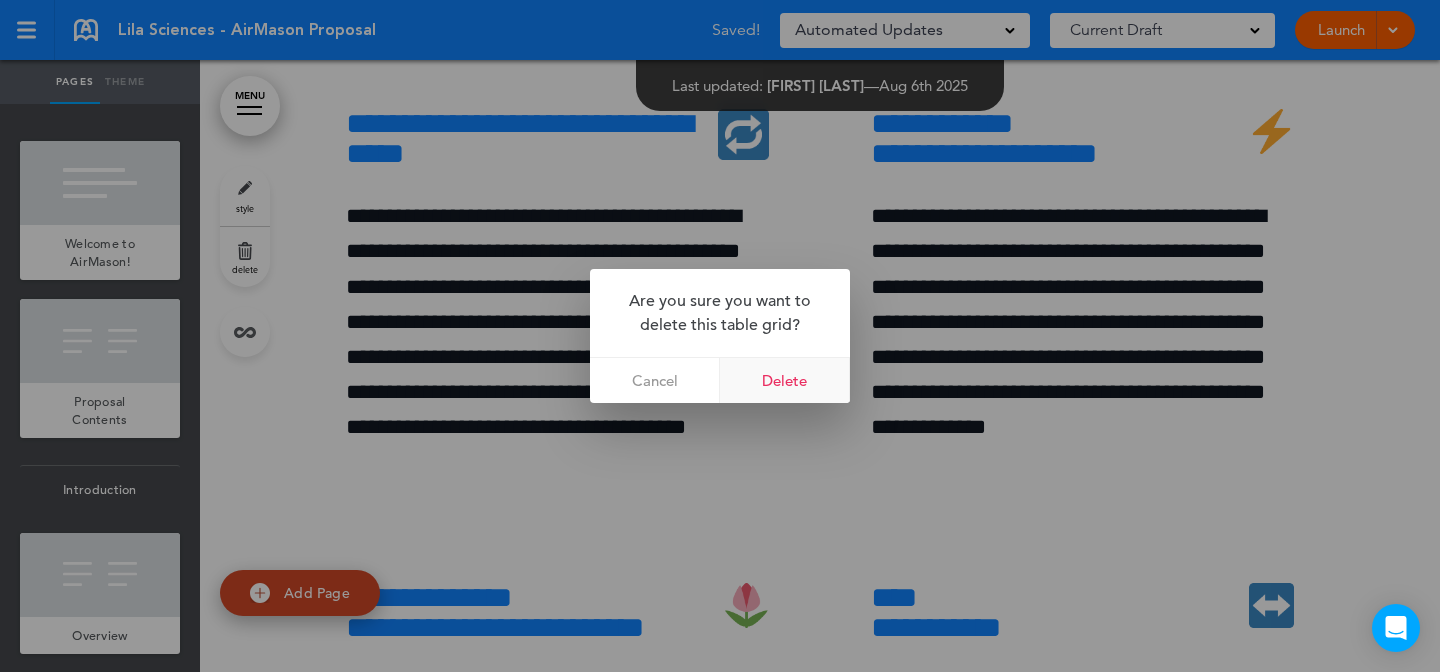 click on "Delete" at bounding box center (785, 380) 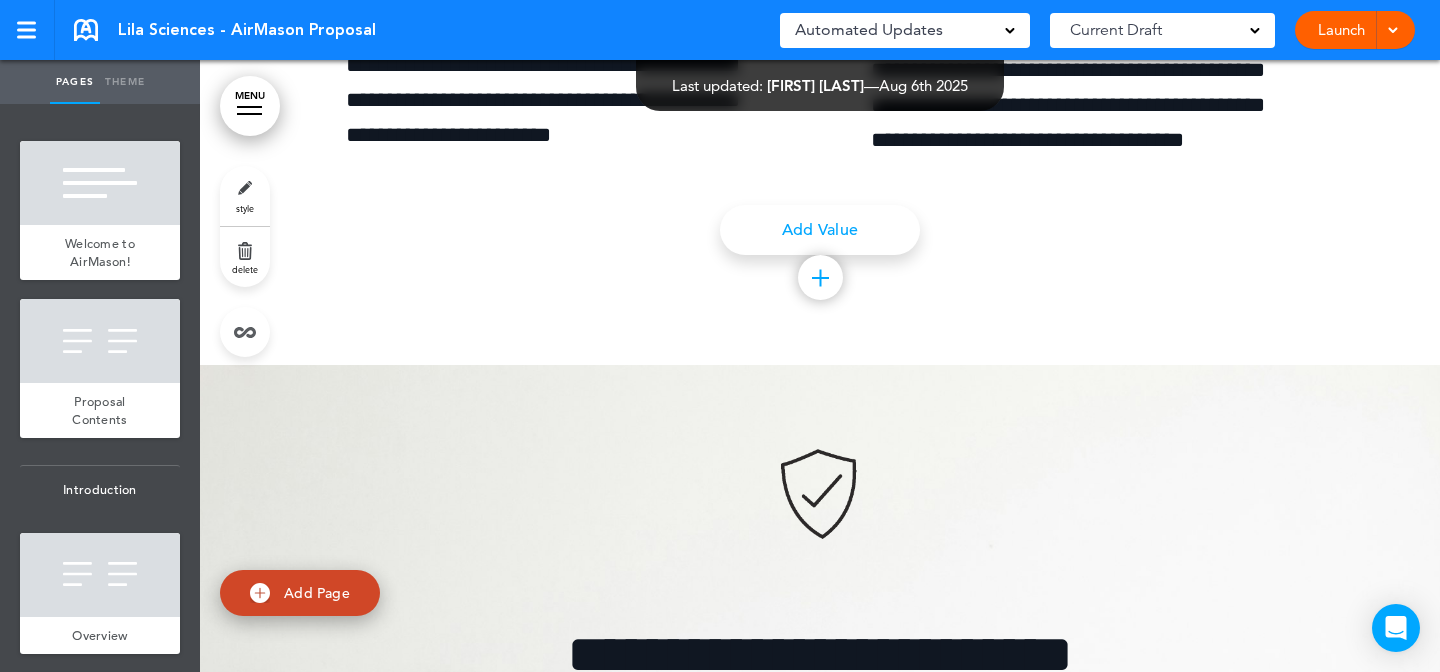 scroll, scrollTop: 9203, scrollLeft: 0, axis: vertical 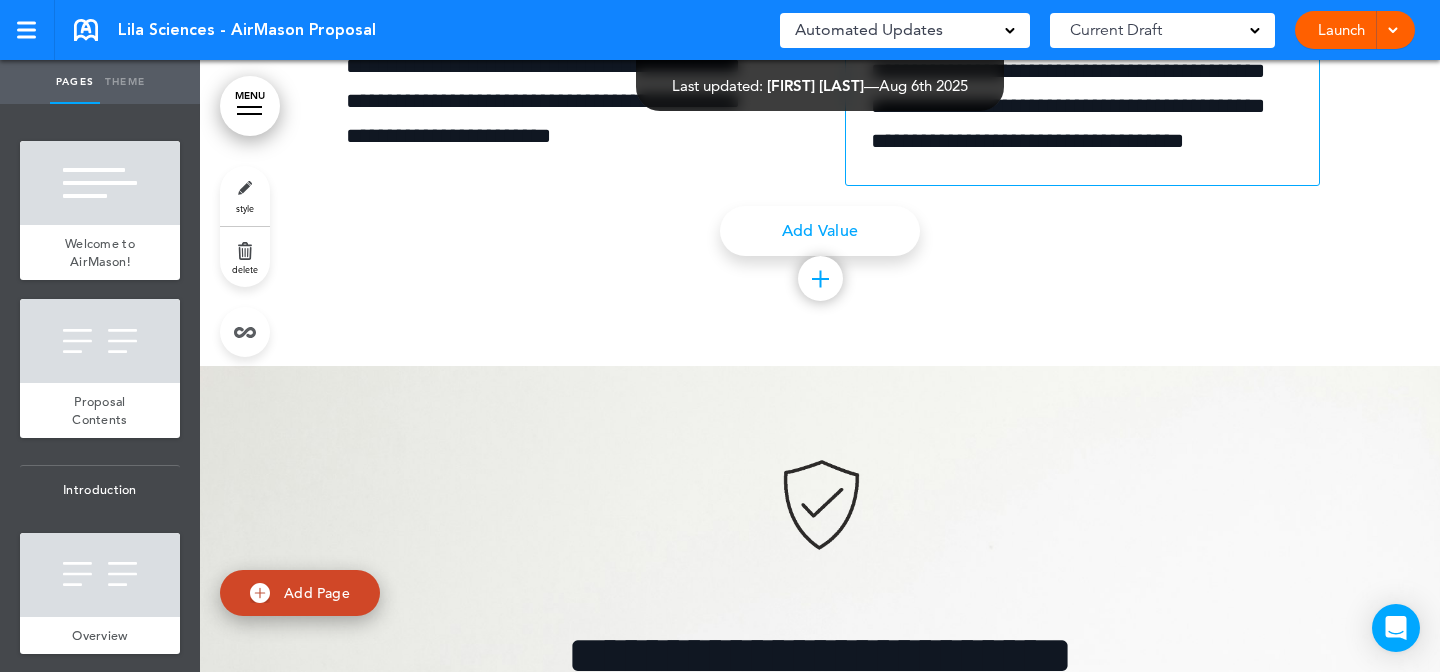 click at bounding box center (1318, -161) 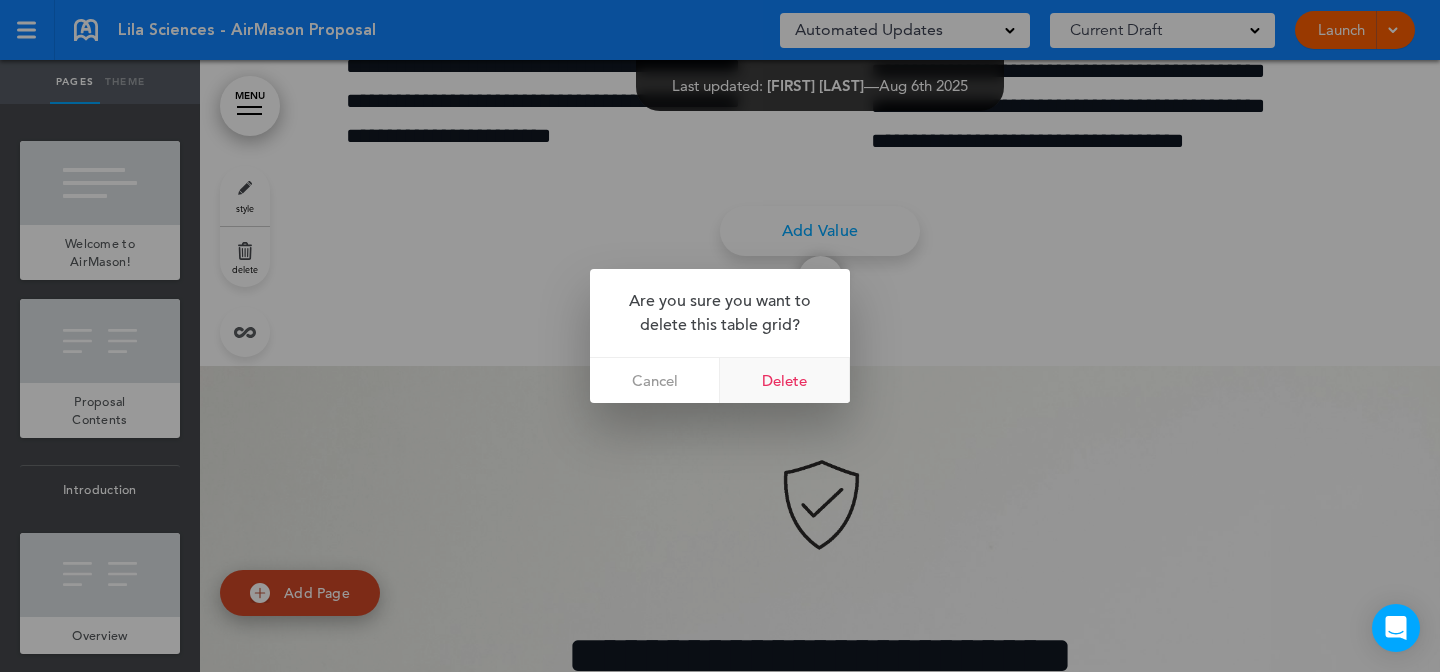click on "Delete" at bounding box center (785, 380) 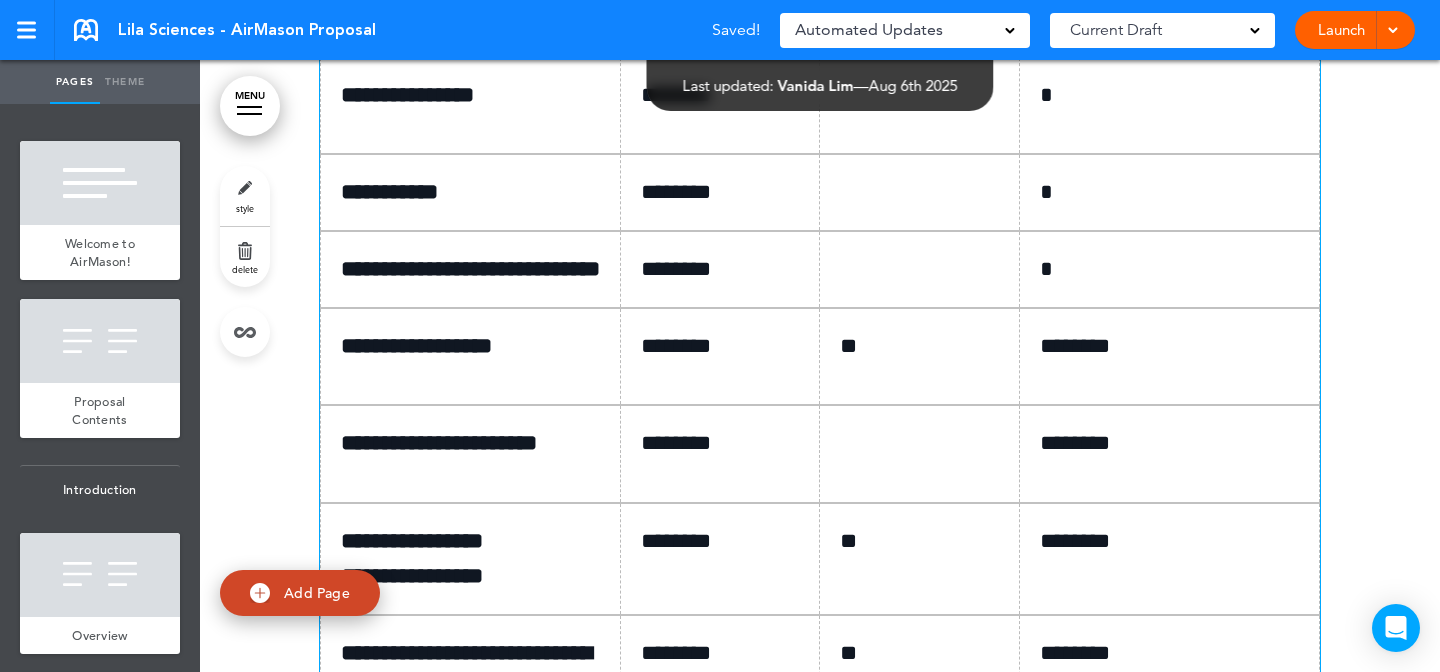 scroll, scrollTop: 12023, scrollLeft: 0, axis: vertical 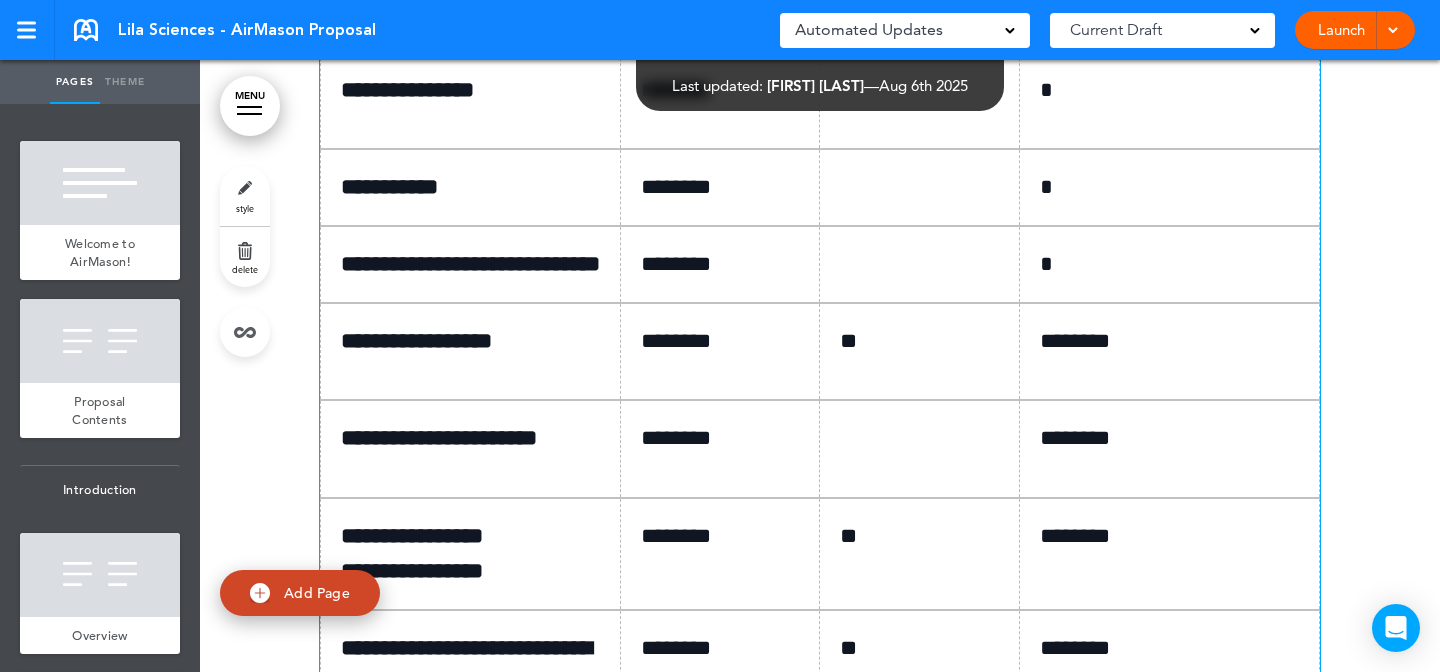 click on "*********" at bounding box center (728, -90) 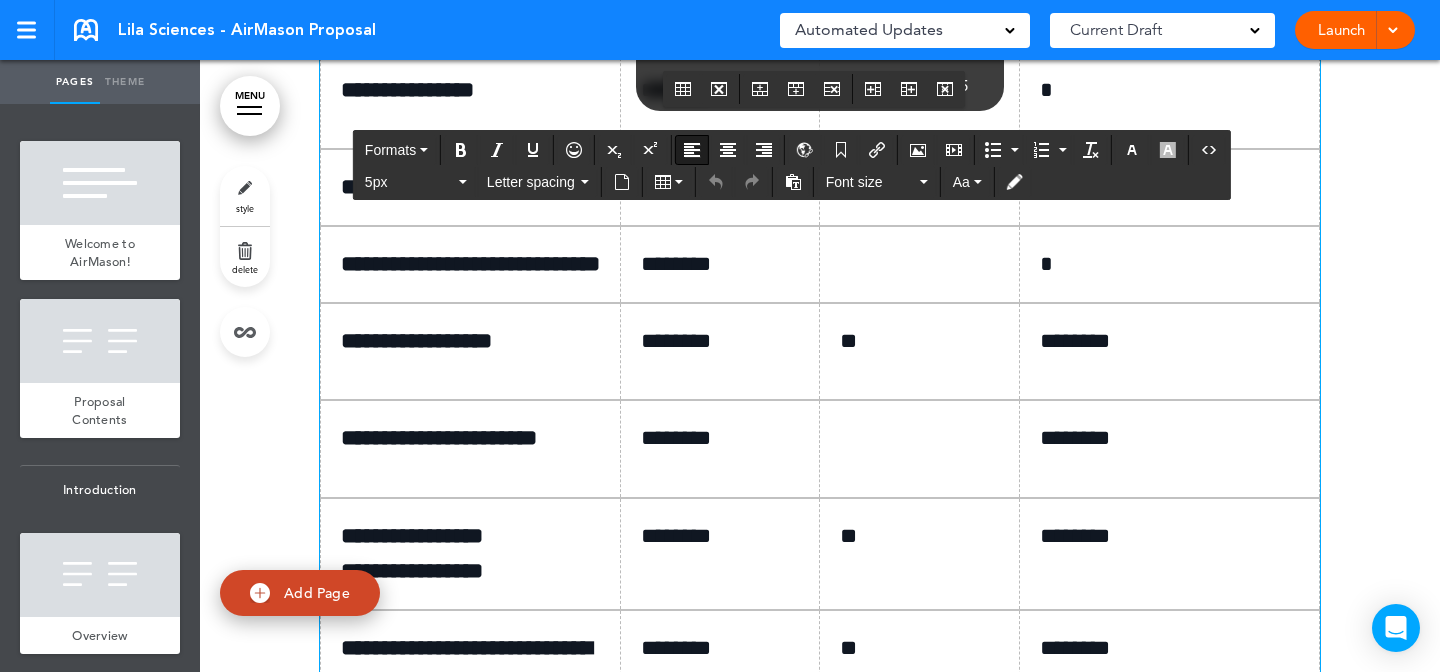 type 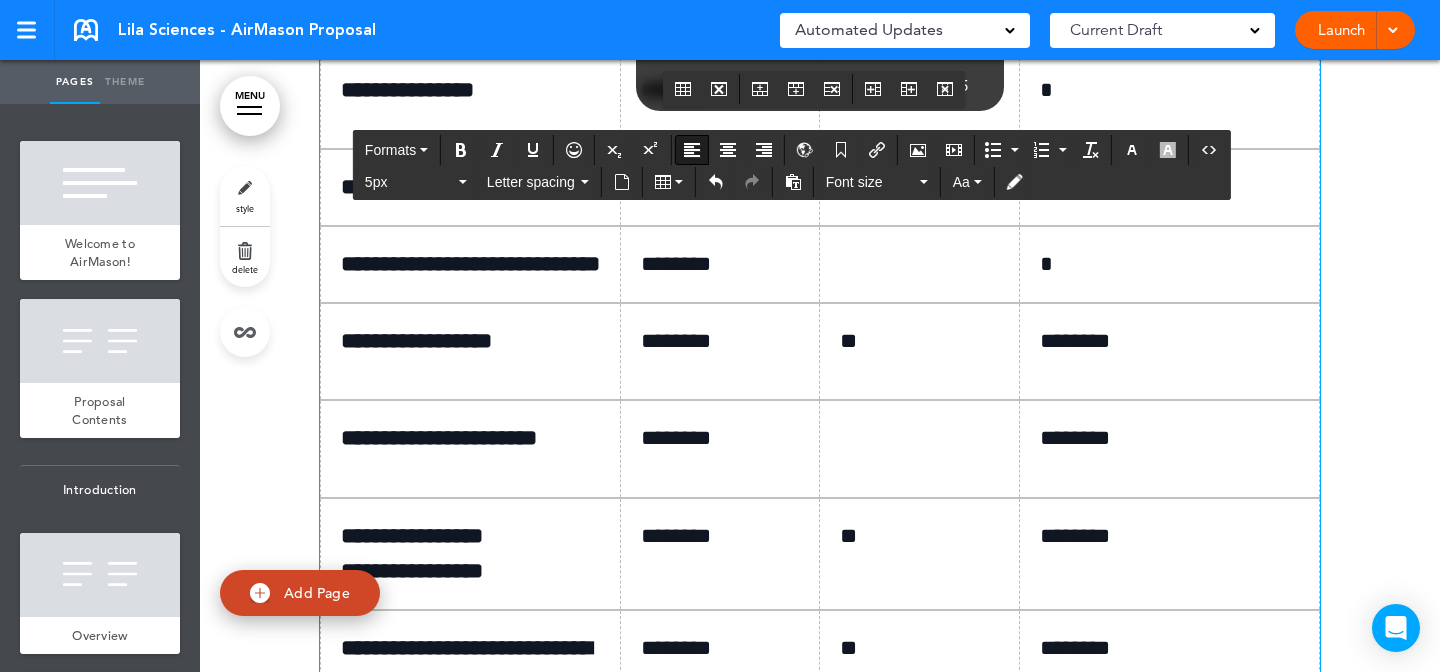 click on "**********" at bounding box center (927, -90) 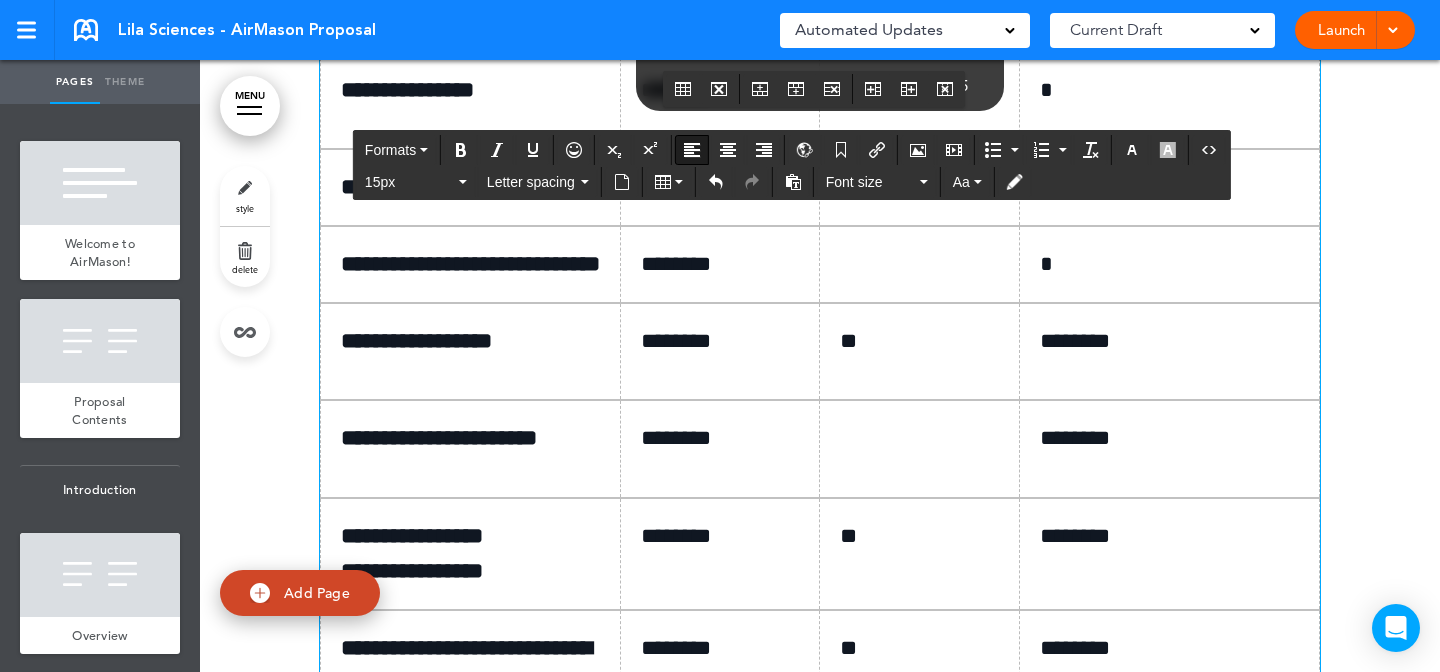 click on "**********" at bounding box center (927, -90) 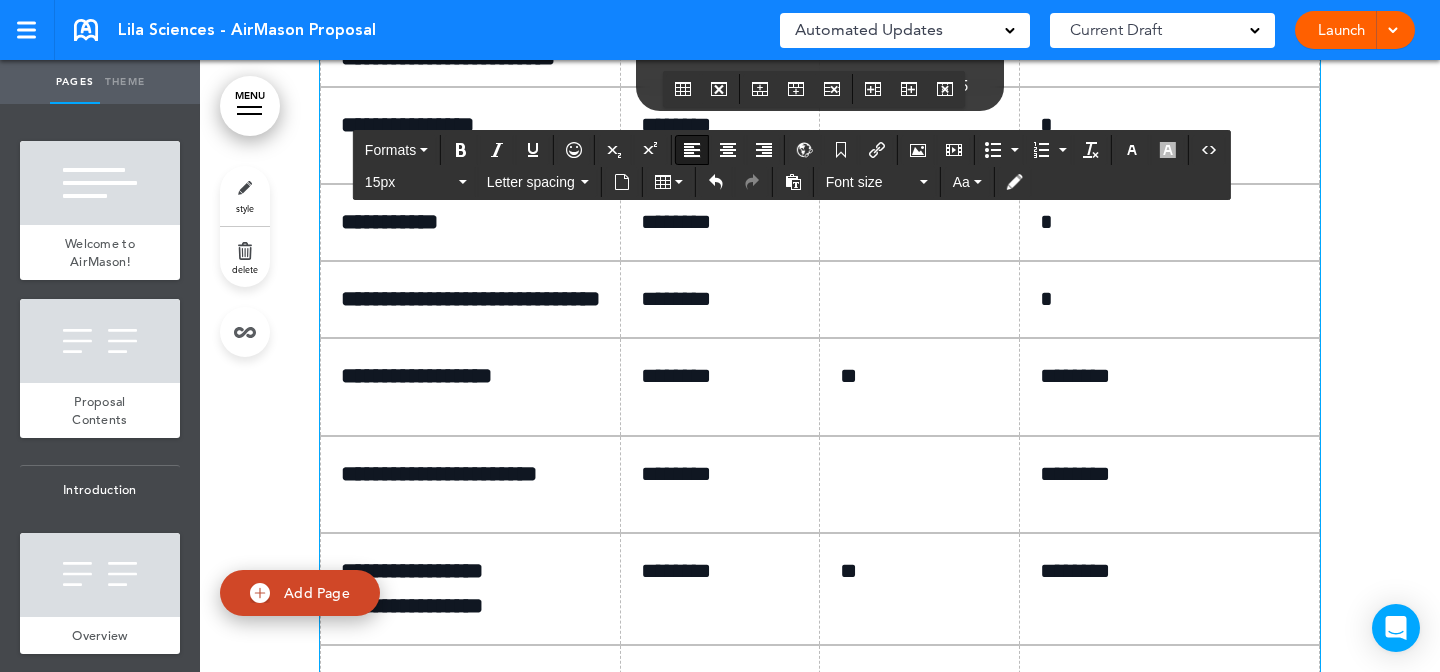 click on "*" at bounding box center (1177, -90) 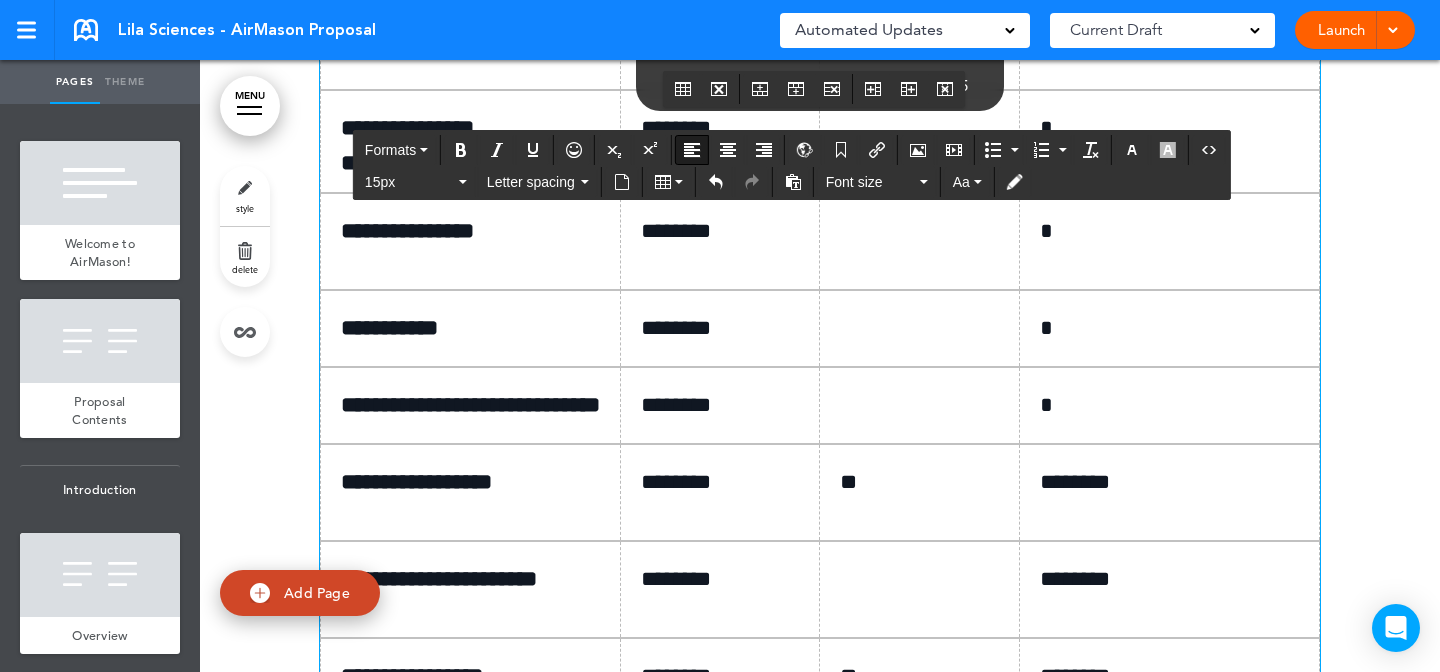 click on "******" at bounding box center [1170, -19] 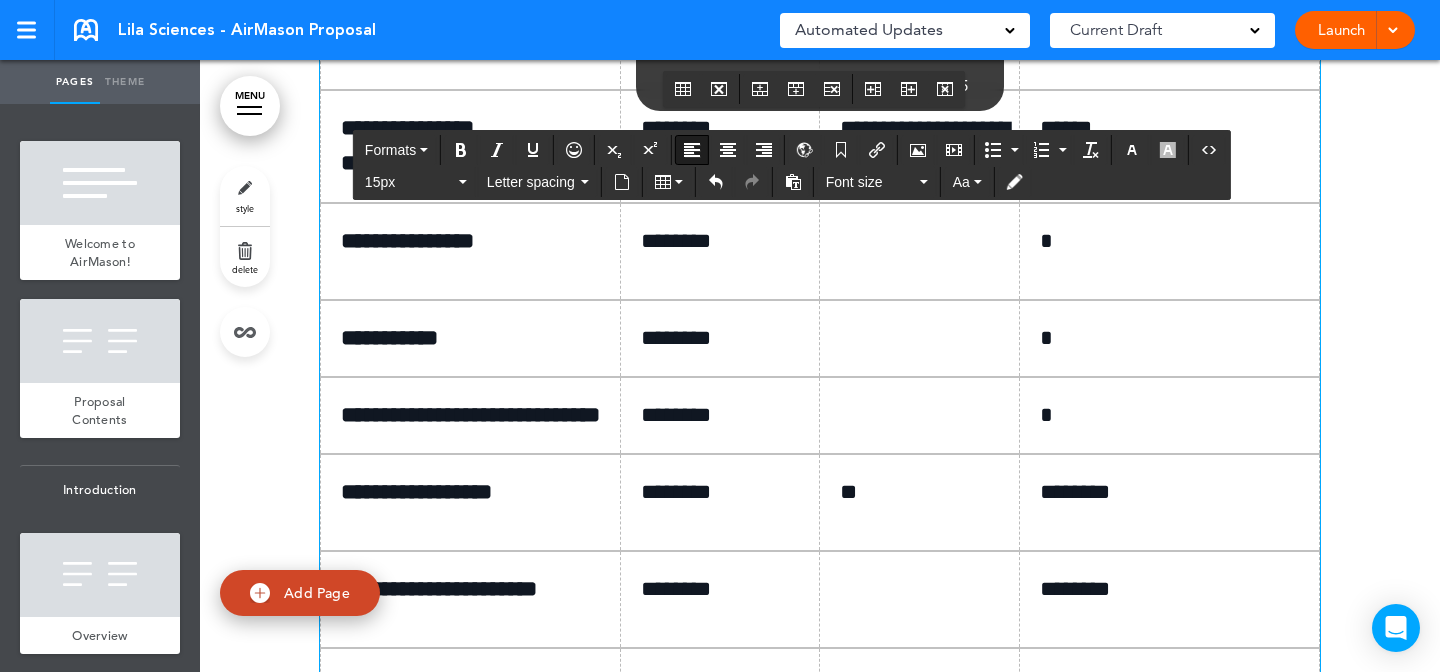 click at bounding box center (920, 251) 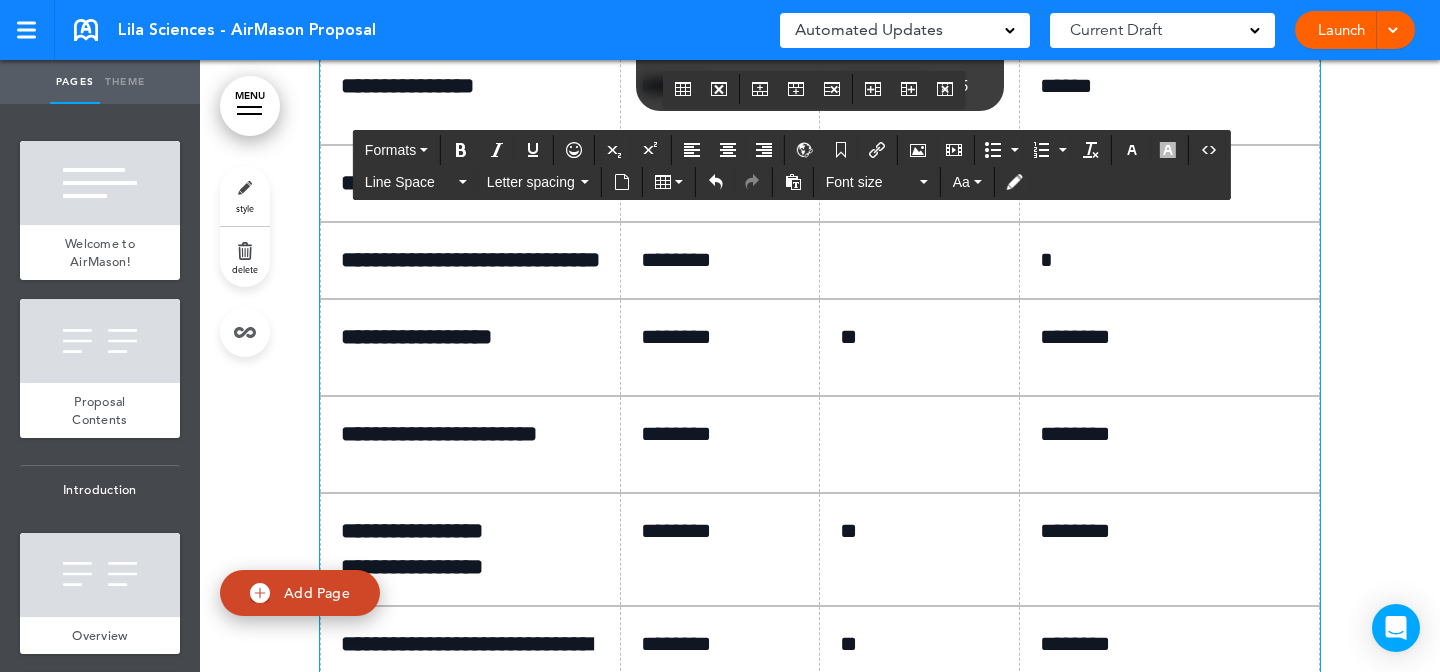 scroll, scrollTop: 12205, scrollLeft: 0, axis: vertical 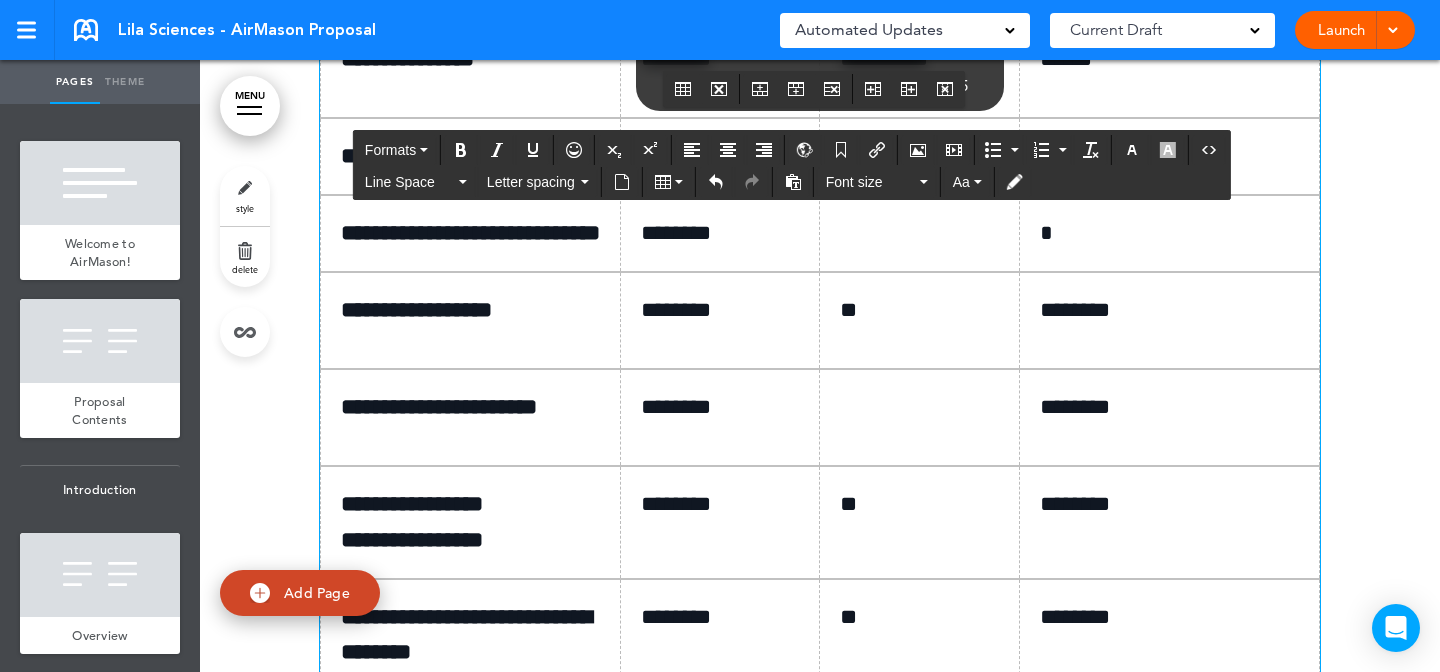 click at bounding box center [920, 156] 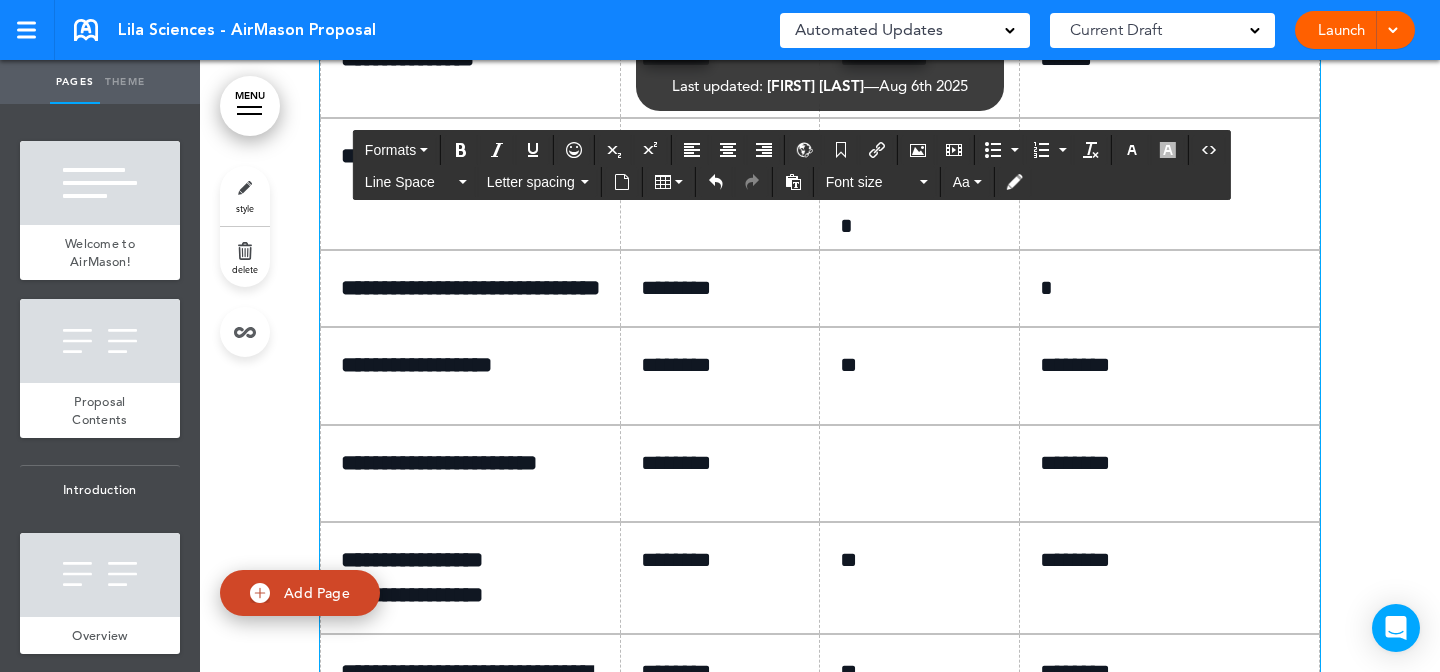 click on "*" at bounding box center [1170, 184] 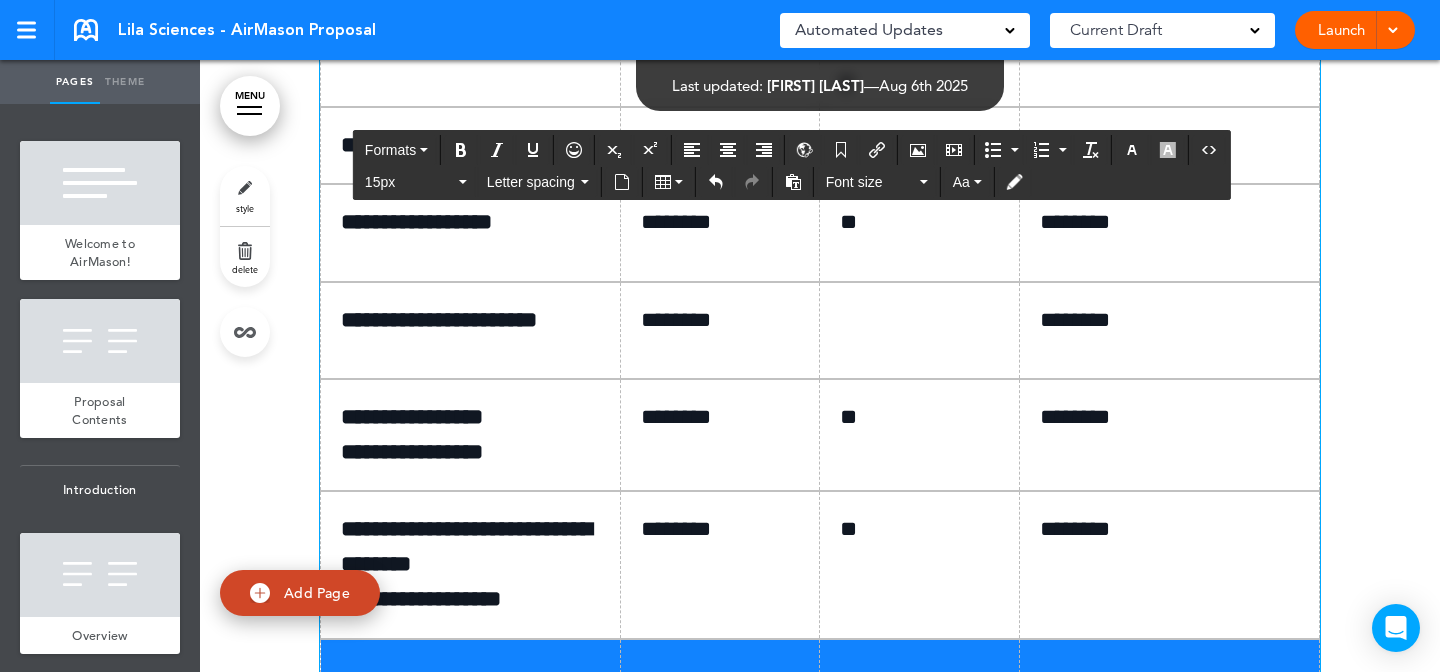 scroll, scrollTop: 12374, scrollLeft: 0, axis: vertical 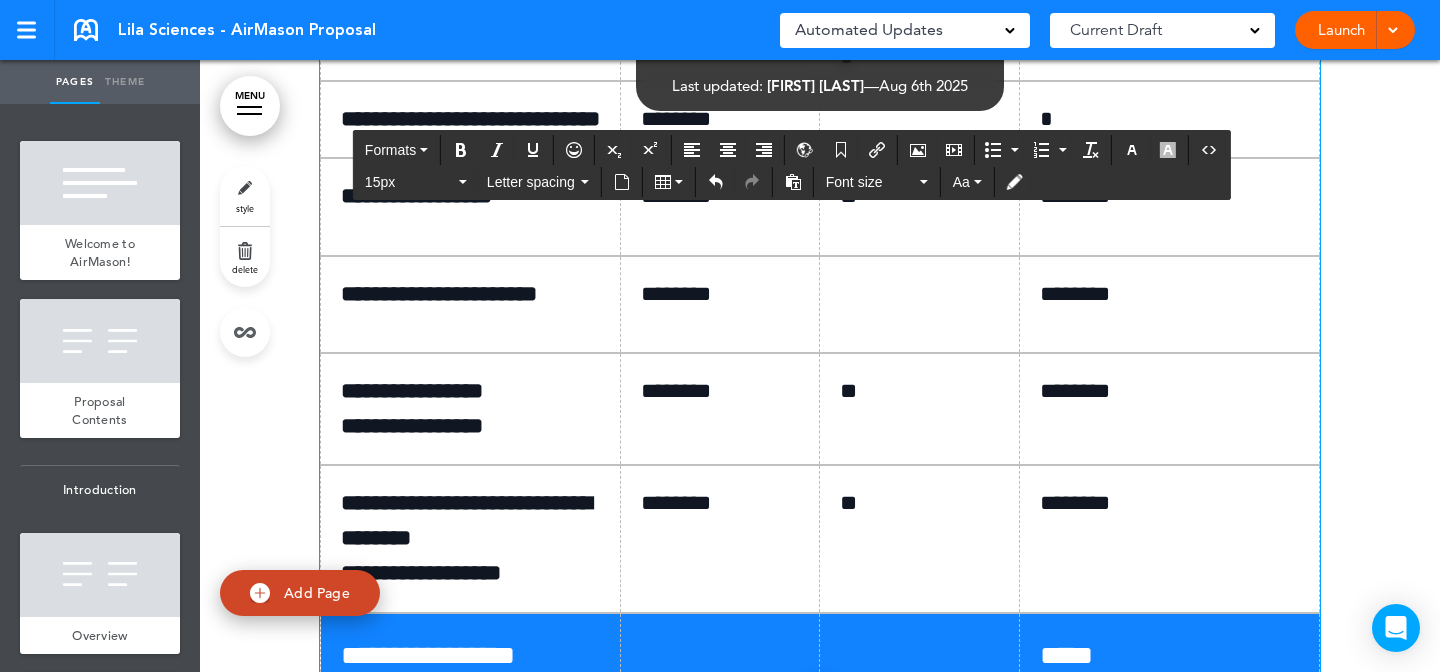 click at bounding box center [920, 119] 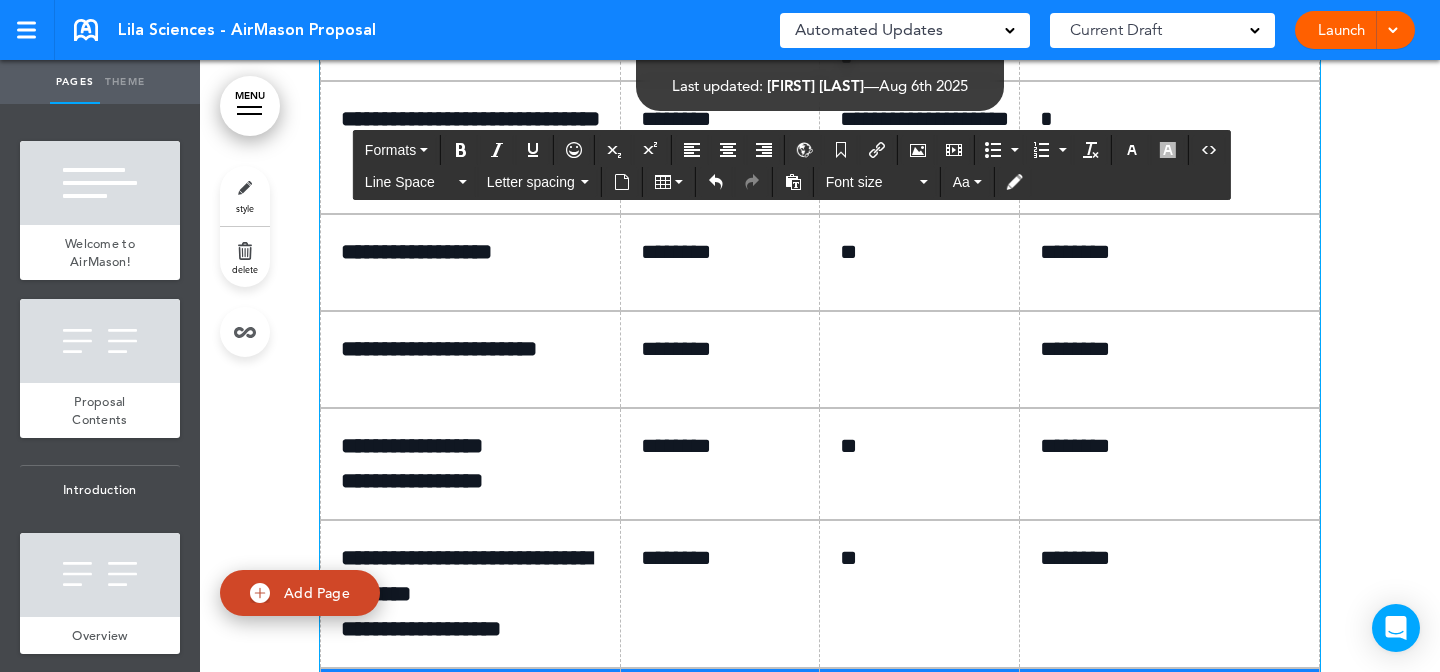 click on "*" at bounding box center [1170, 147] 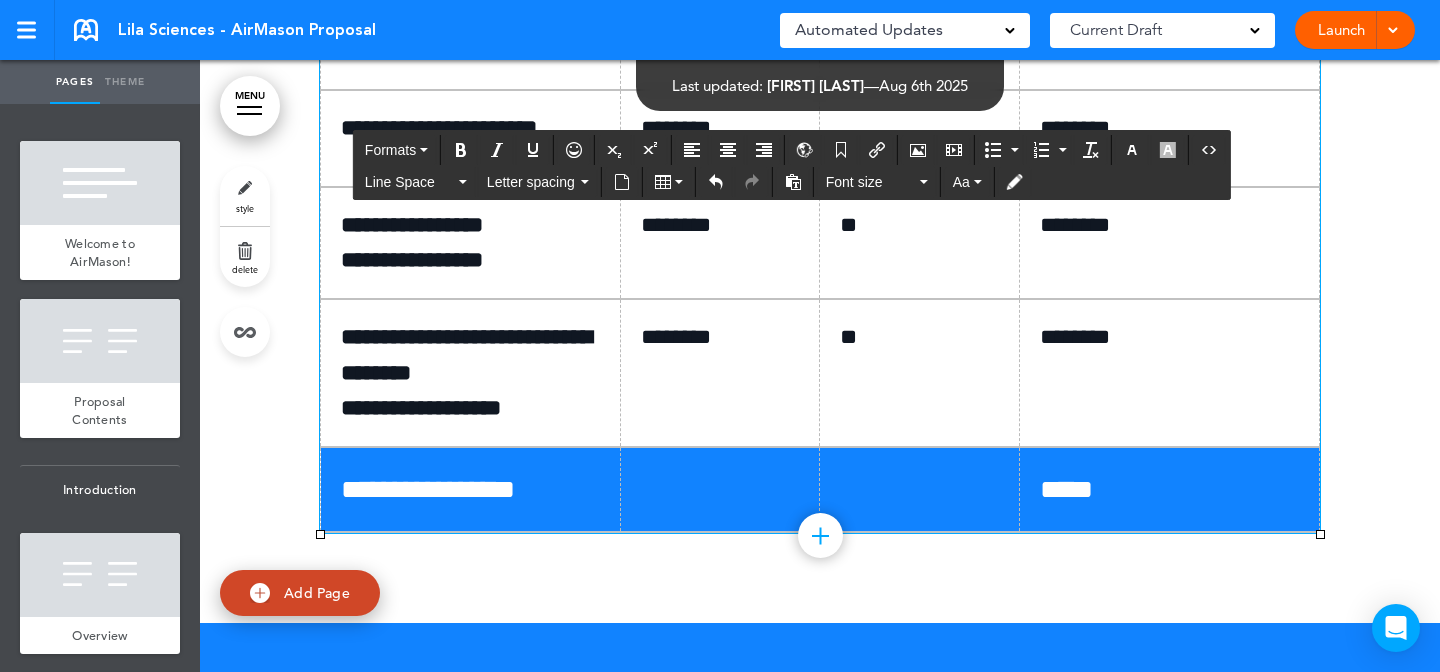 scroll, scrollTop: 12644, scrollLeft: 0, axis: vertical 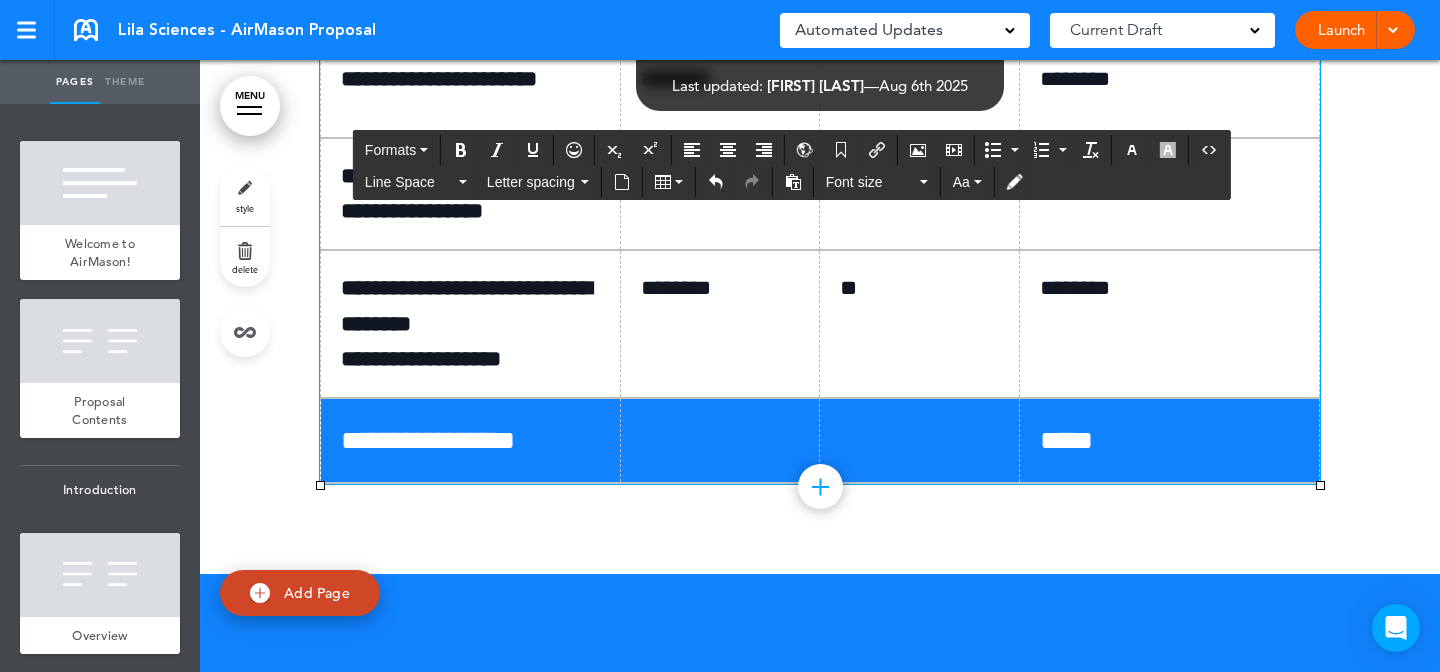 click at bounding box center [927, 79] 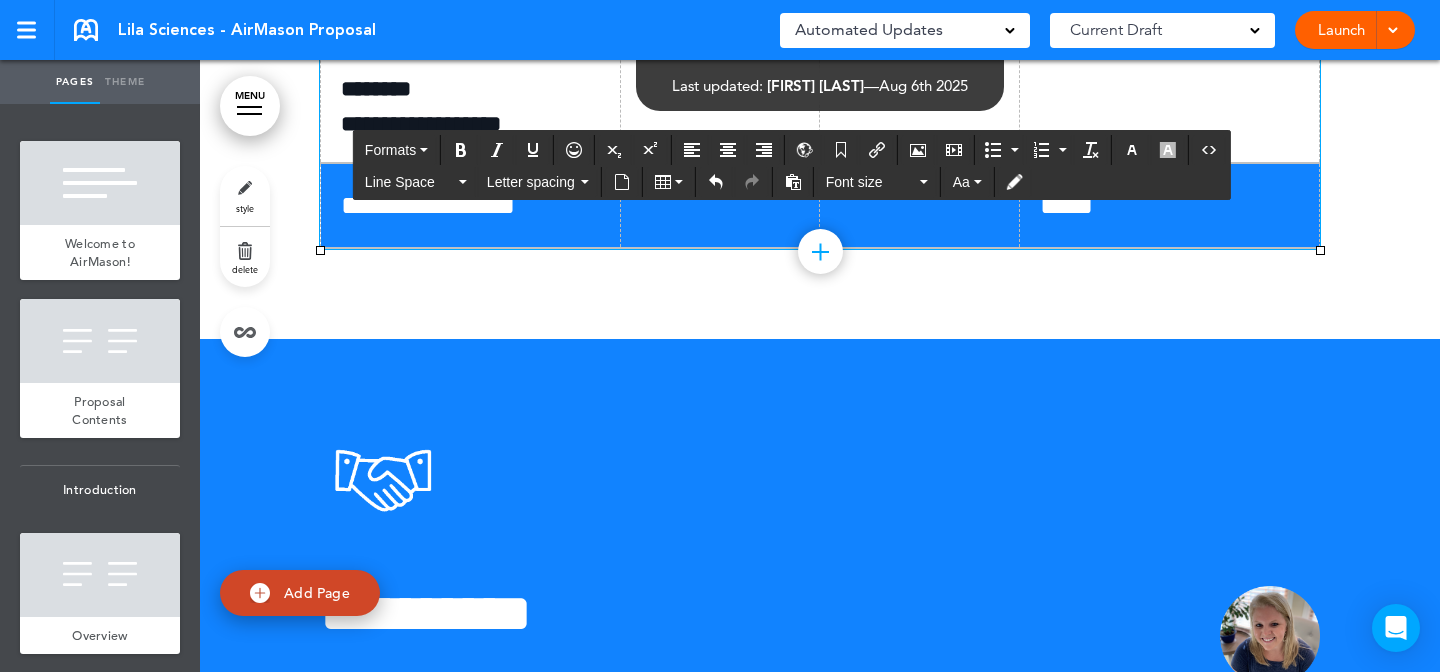 scroll, scrollTop: 12886, scrollLeft: 0, axis: vertical 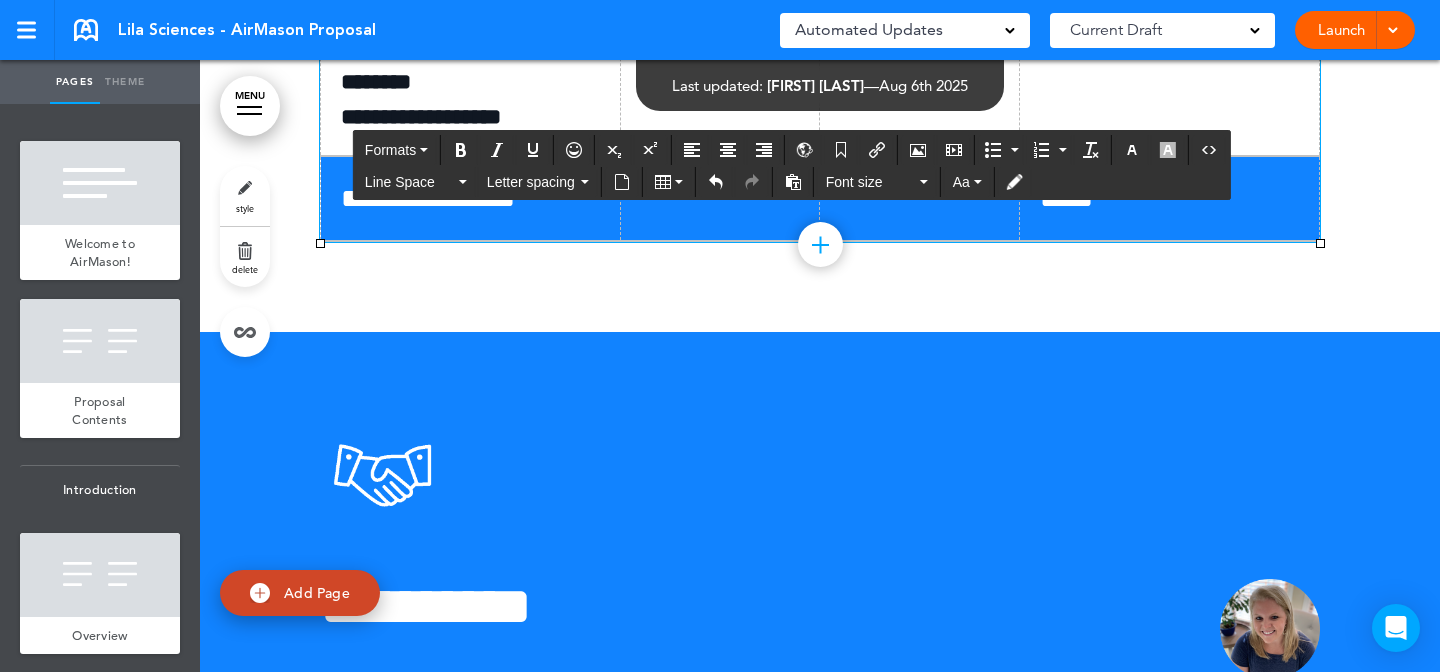 click on "*****" at bounding box center [1066, 198] 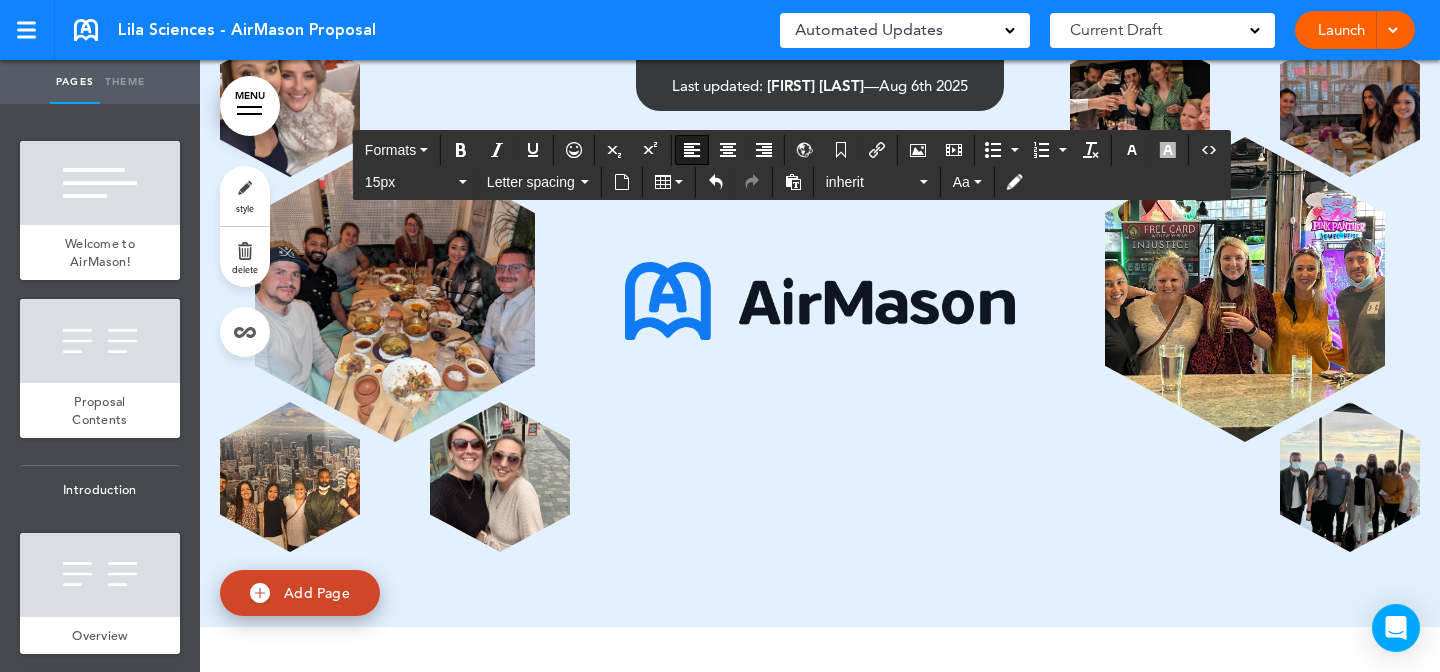 scroll, scrollTop: 14343, scrollLeft: 0, axis: vertical 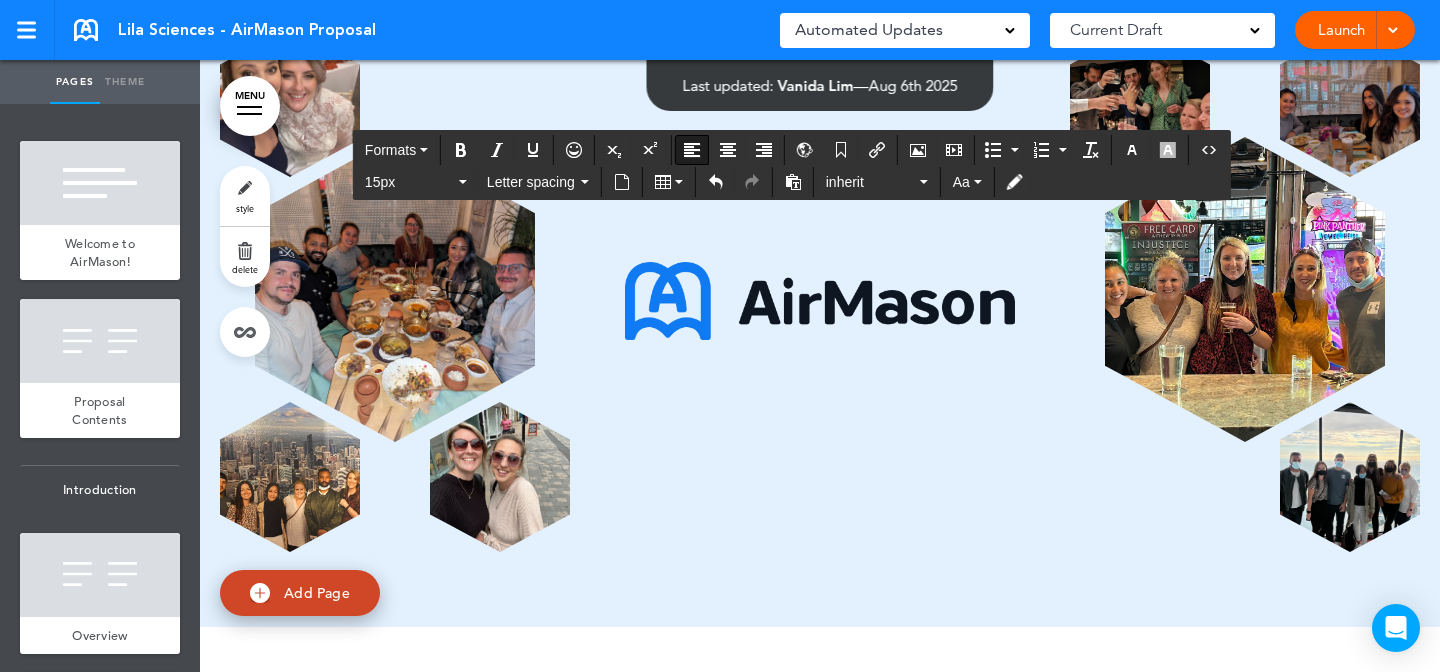 click on "Launch" at bounding box center [1341, 30] 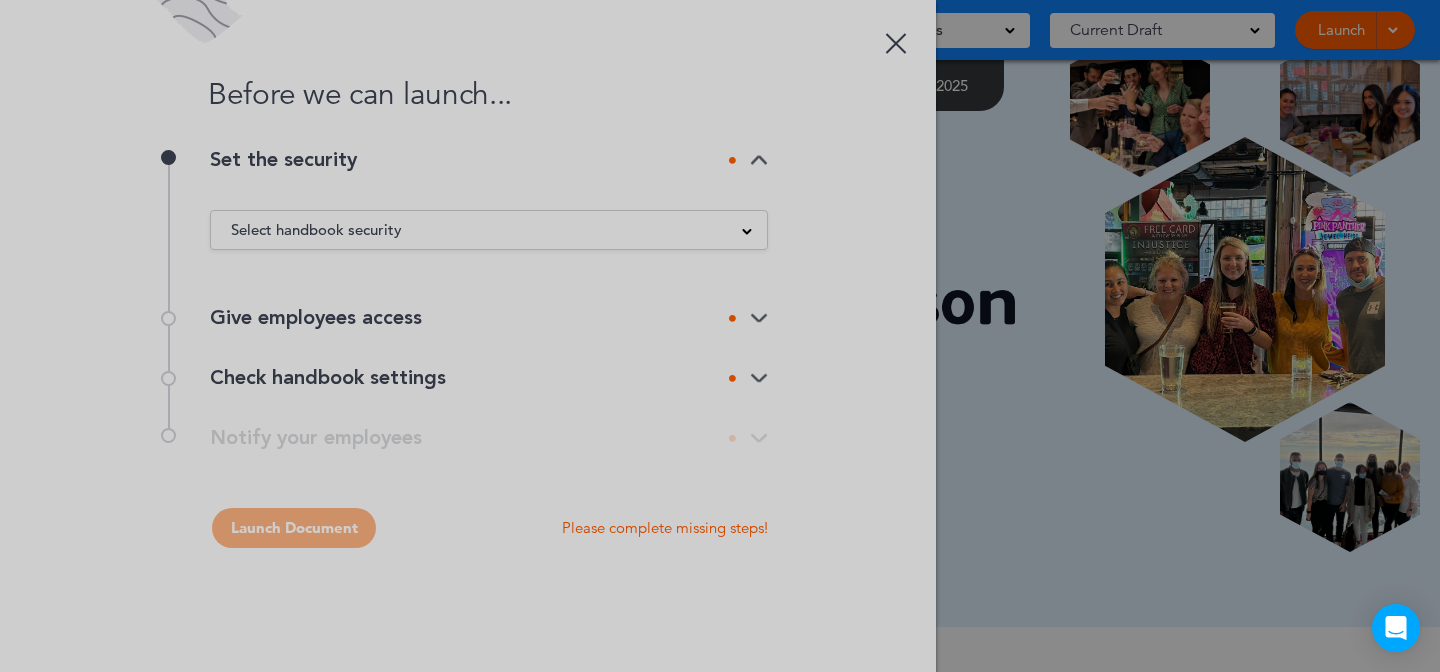 scroll, scrollTop: 0, scrollLeft: 0, axis: both 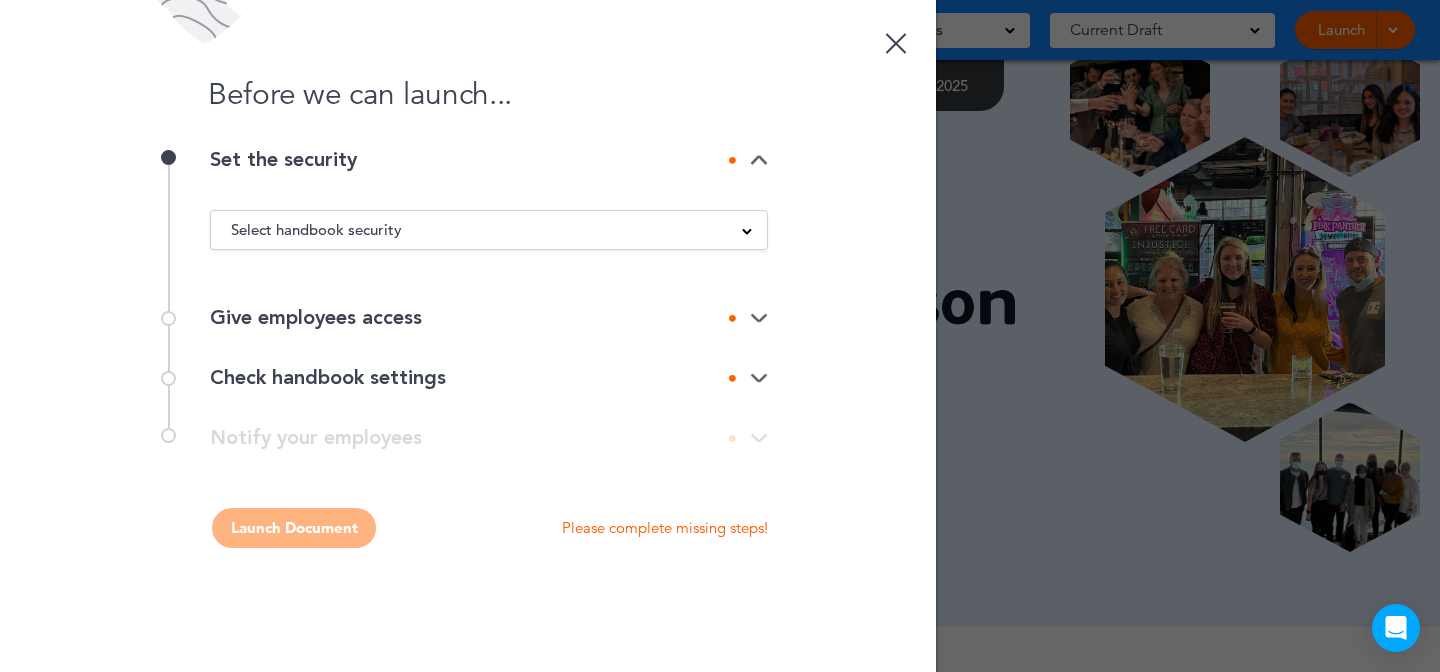 click on "Select handbook security" at bounding box center (316, 230) 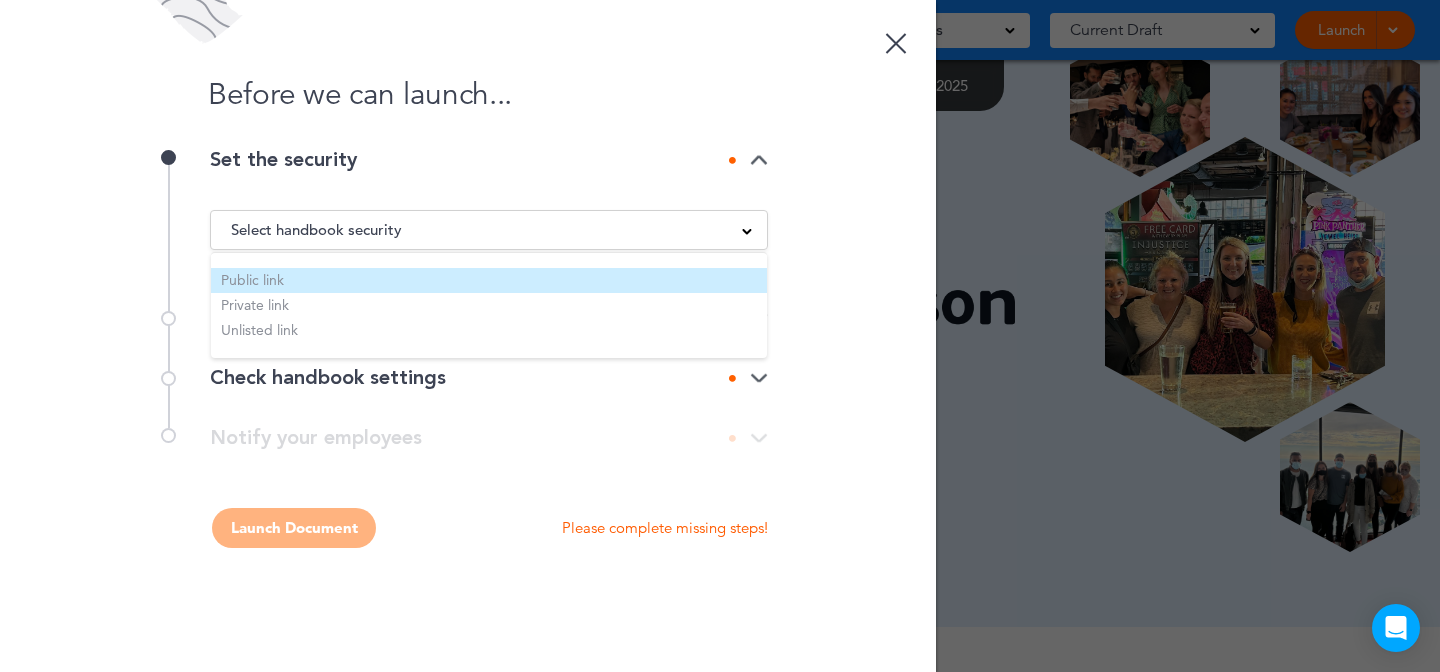 click on "Public link" at bounding box center [489, 280] 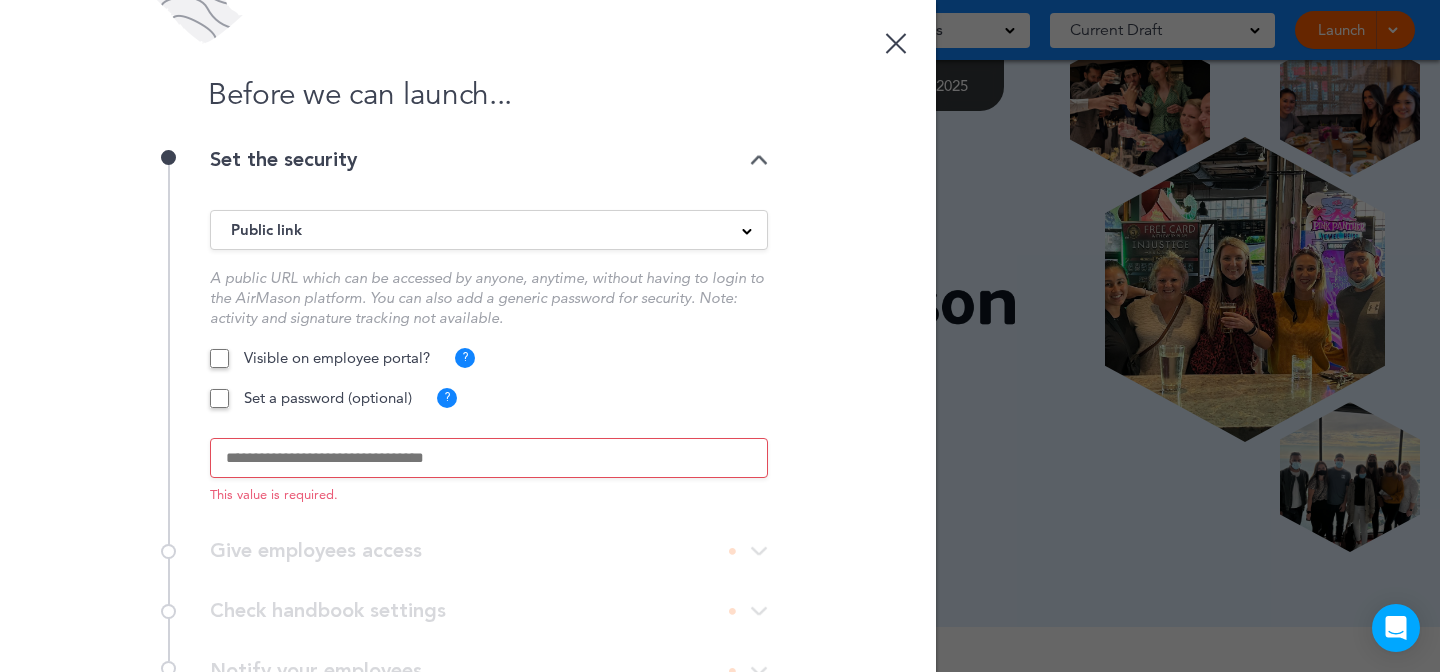 click at bounding box center (489, 458) 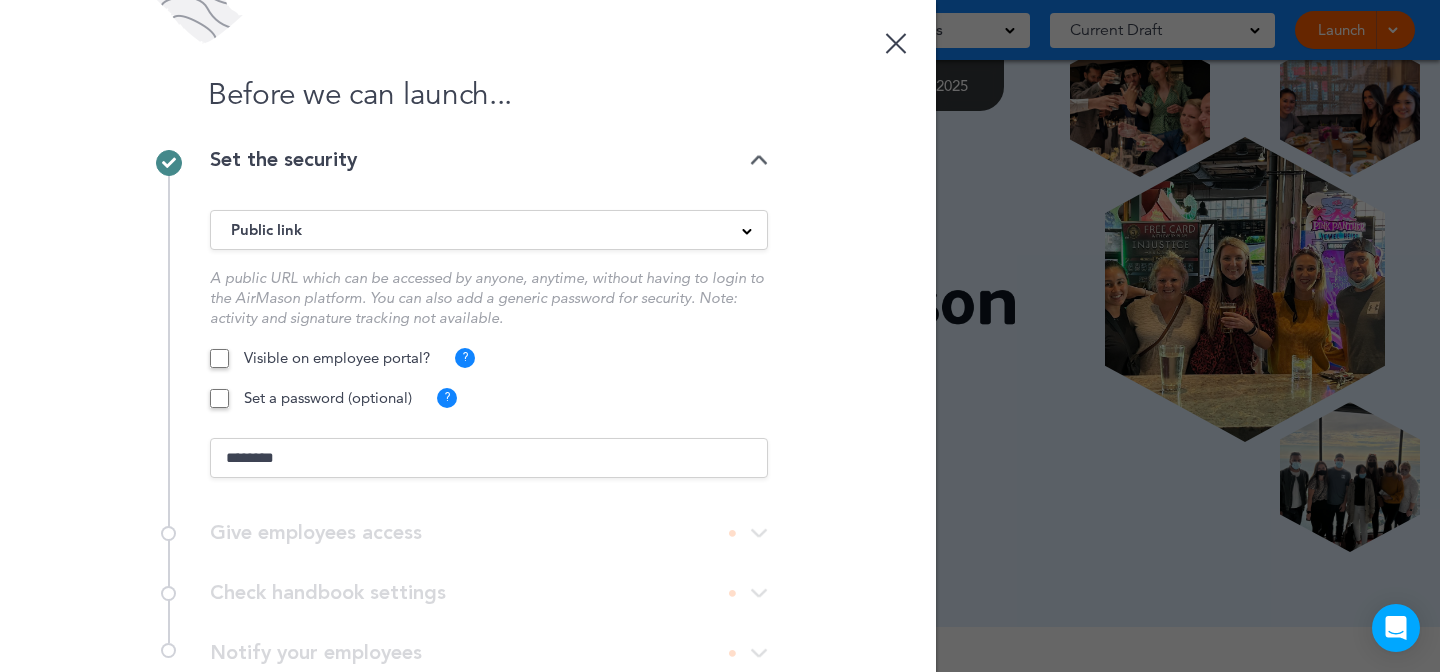 scroll, scrollTop: 131, scrollLeft: 0, axis: vertical 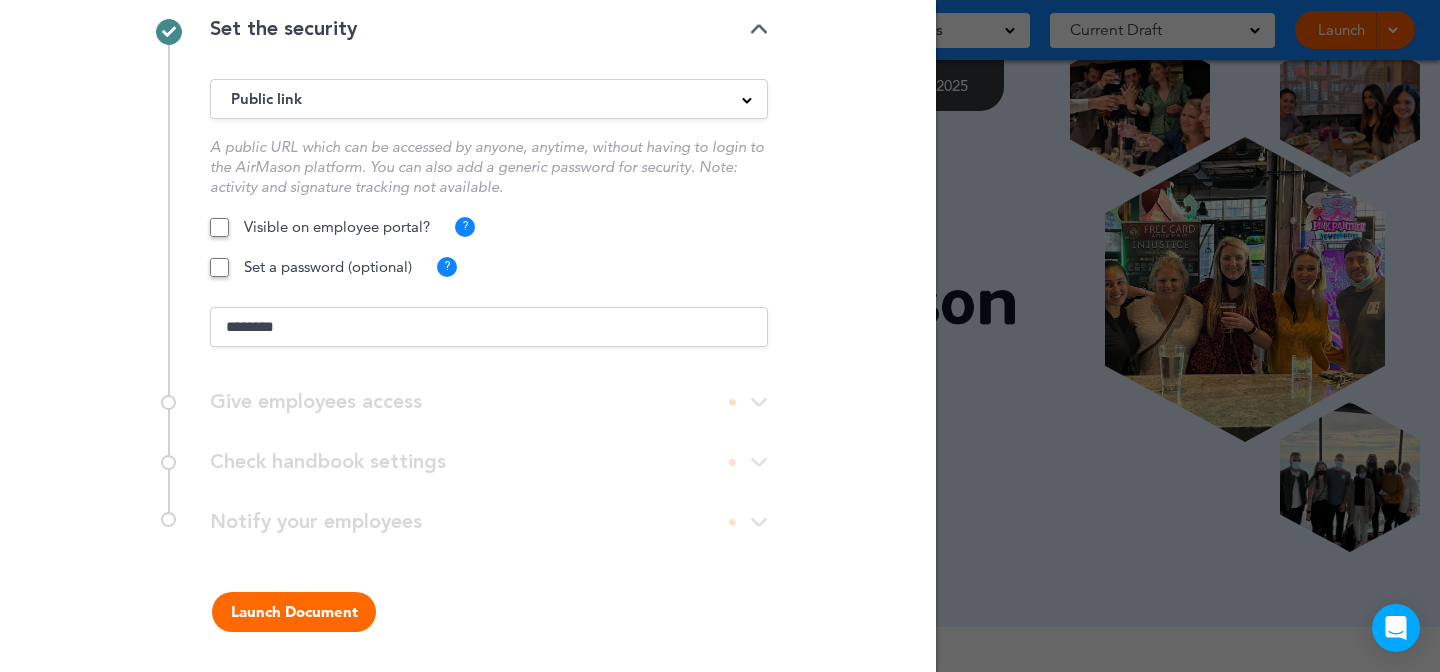 type on "********" 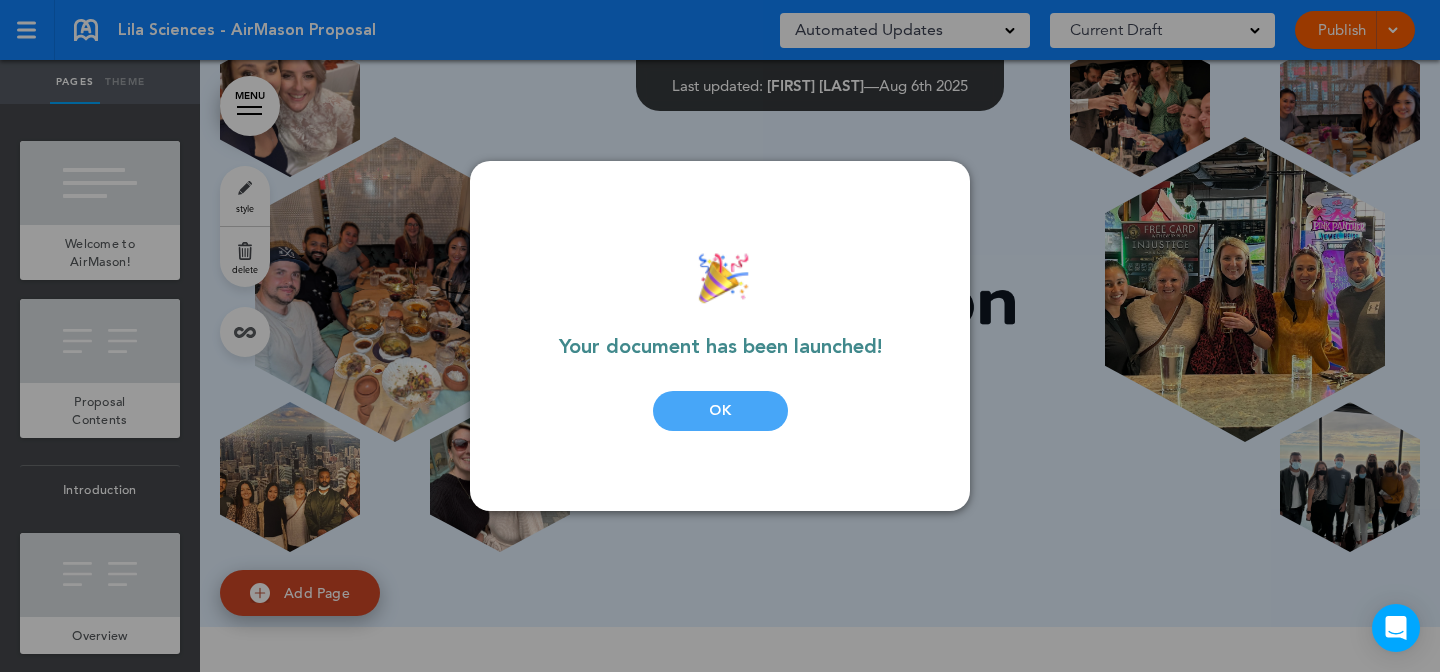 click on "OK" at bounding box center (720, 411) 